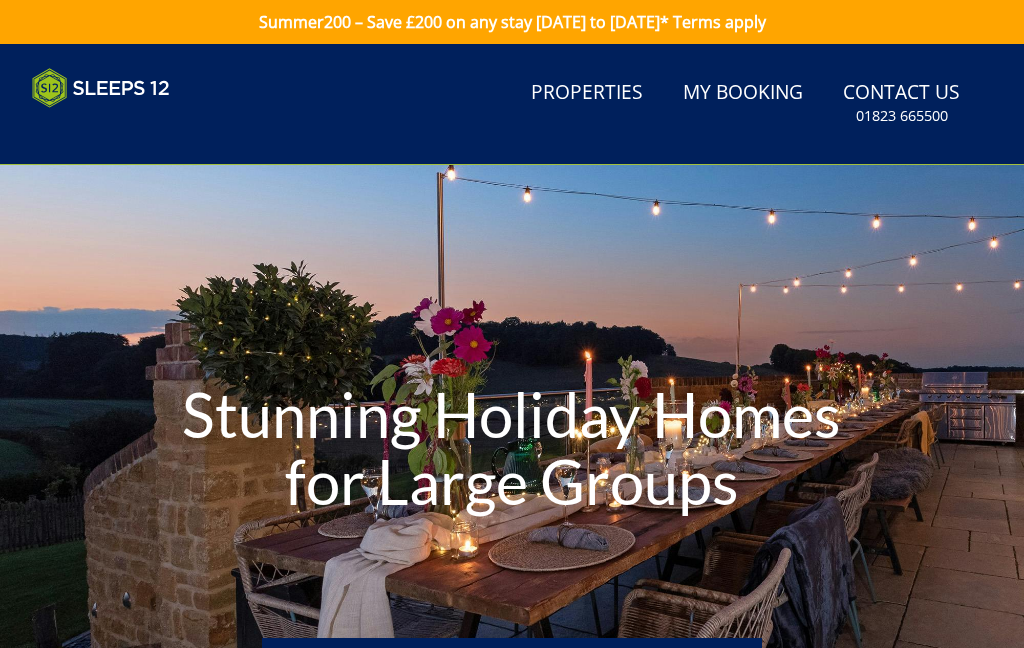 scroll, scrollTop: 0, scrollLeft: 0, axis: both 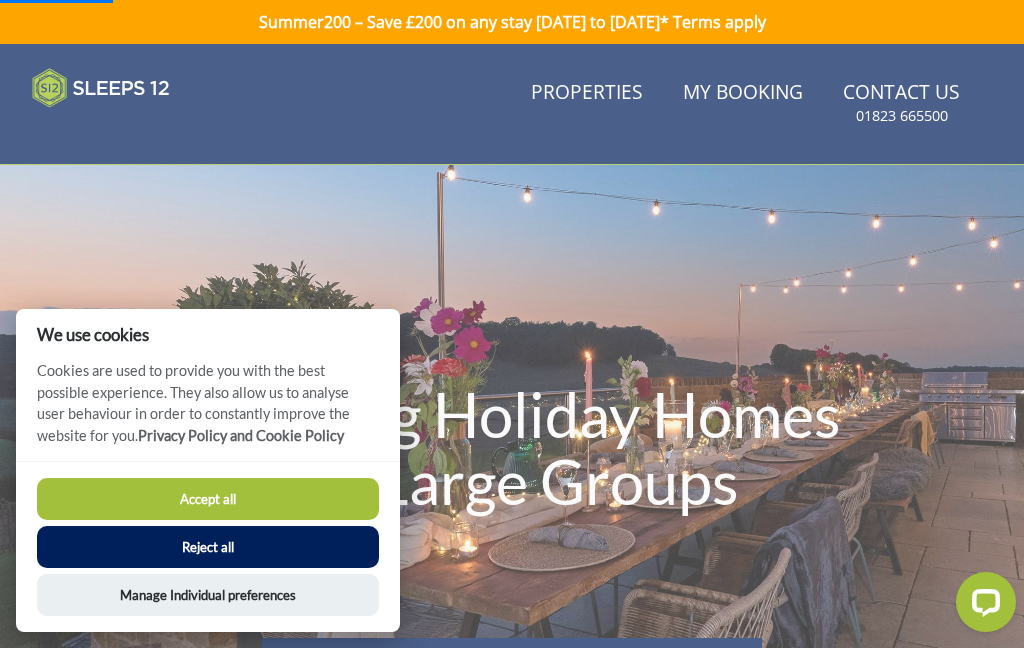 click on "Reject all" at bounding box center (208, 547) 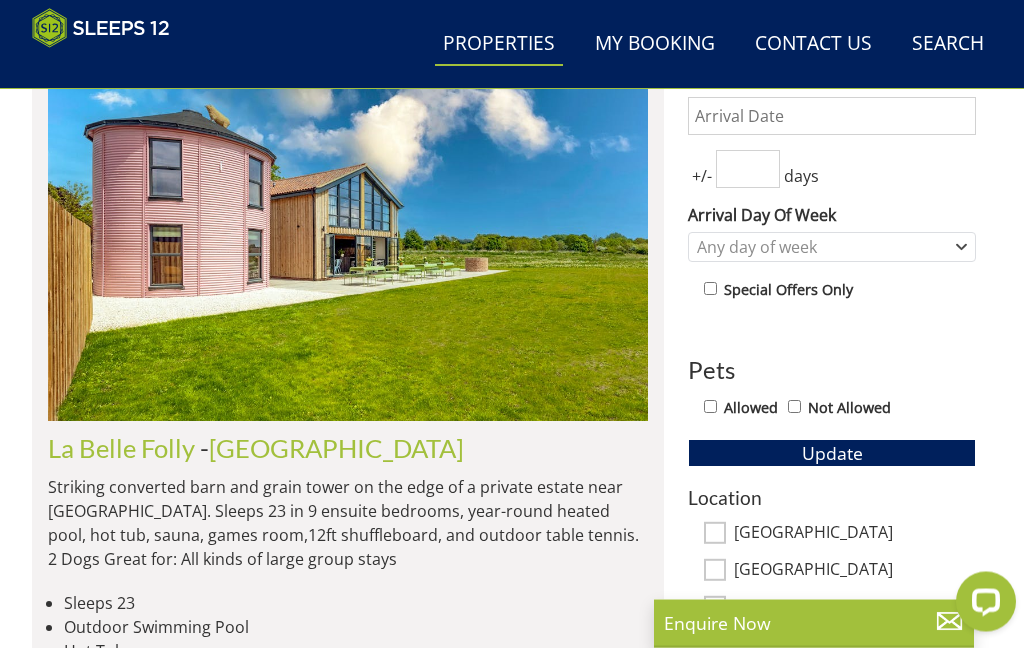 scroll, scrollTop: 788, scrollLeft: 0, axis: vertical 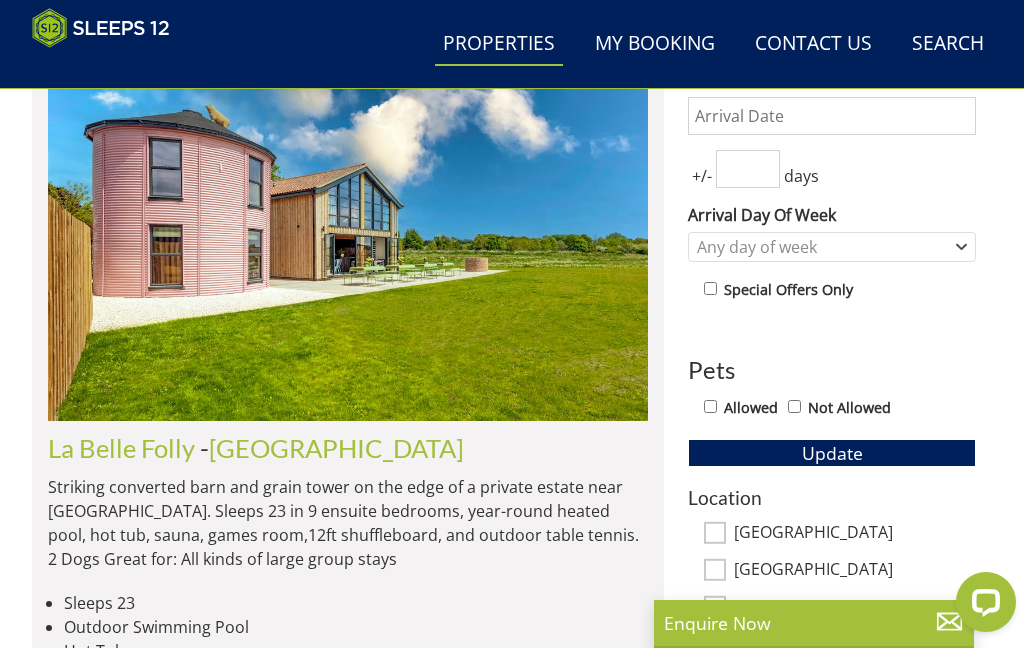 click on "[GEOGRAPHIC_DATA]" at bounding box center [336, 448] 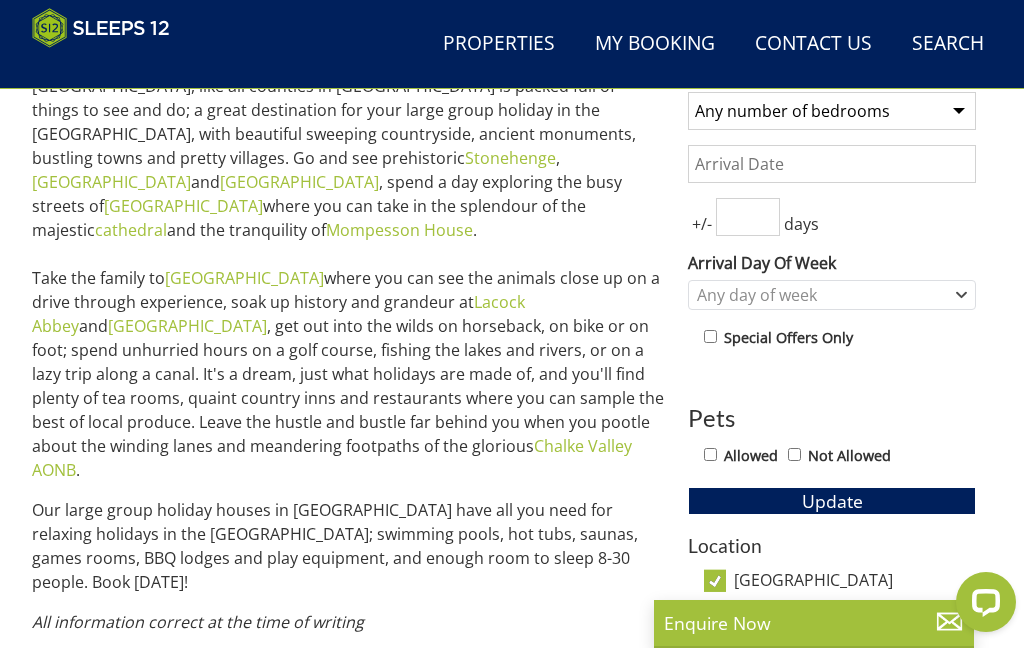 scroll, scrollTop: 0, scrollLeft: 0, axis: both 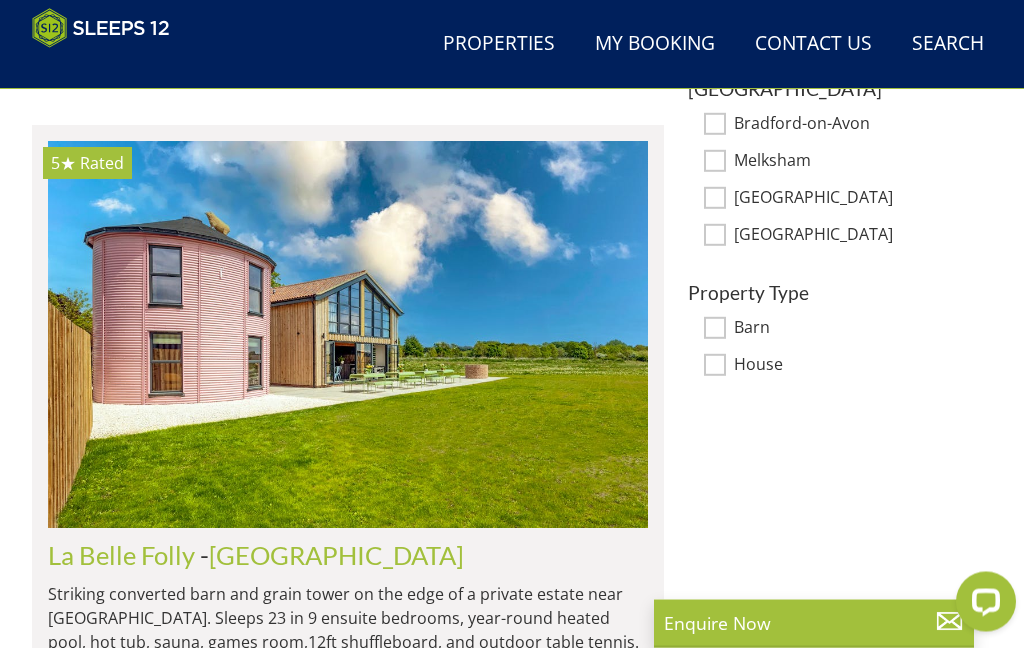 click on "La Belle Folly" at bounding box center (121, 556) 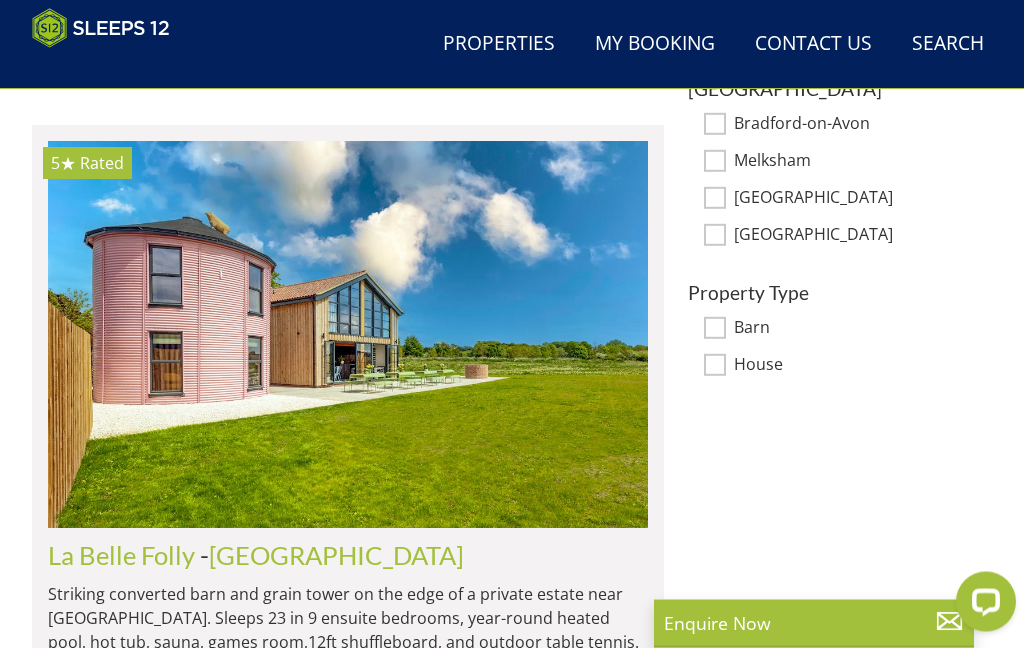 scroll, scrollTop: 1297, scrollLeft: 0, axis: vertical 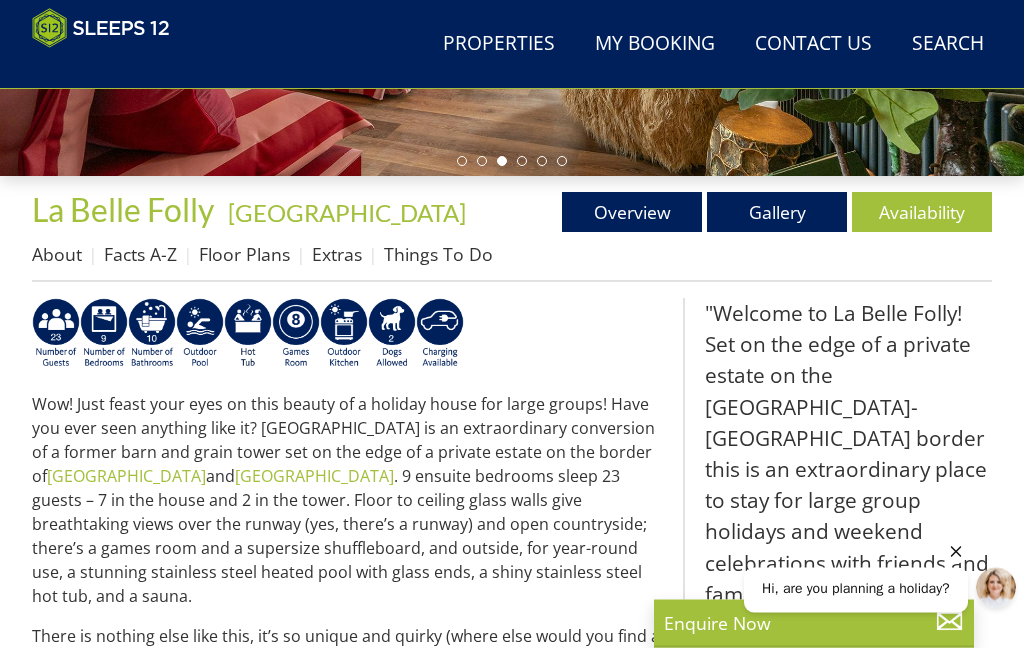 click on "Floor Plans" at bounding box center [244, 255] 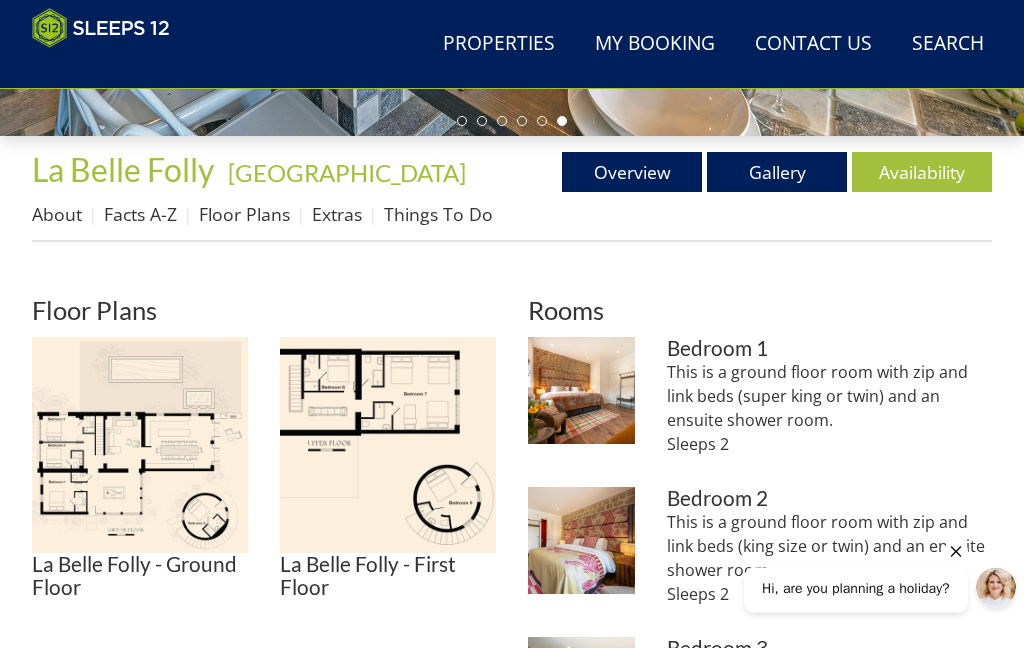 scroll, scrollTop: 570, scrollLeft: 0, axis: vertical 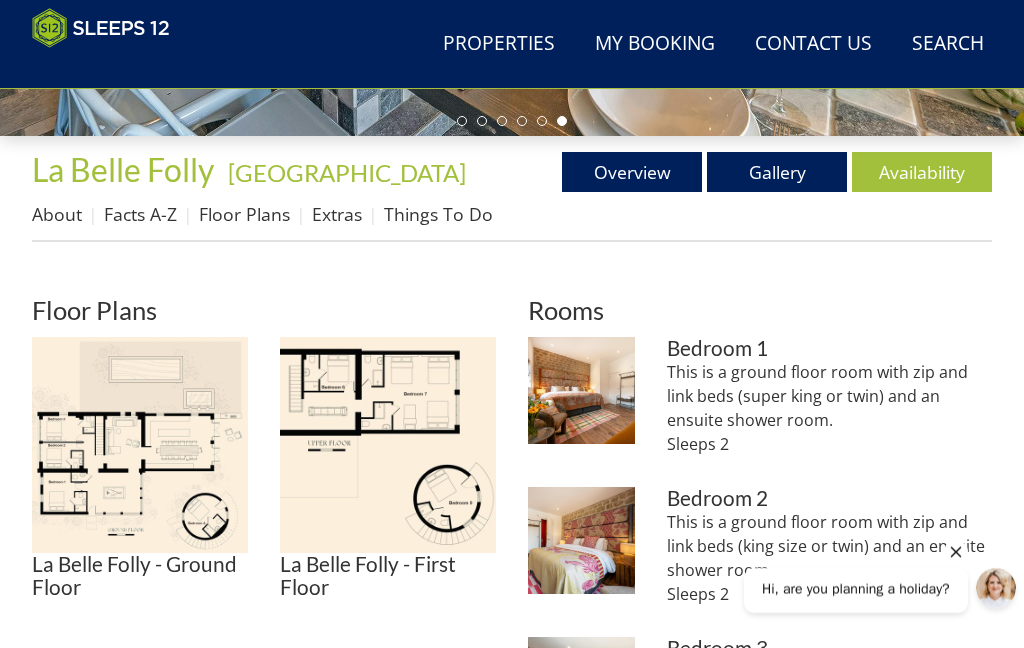 click at bounding box center (140, 445) 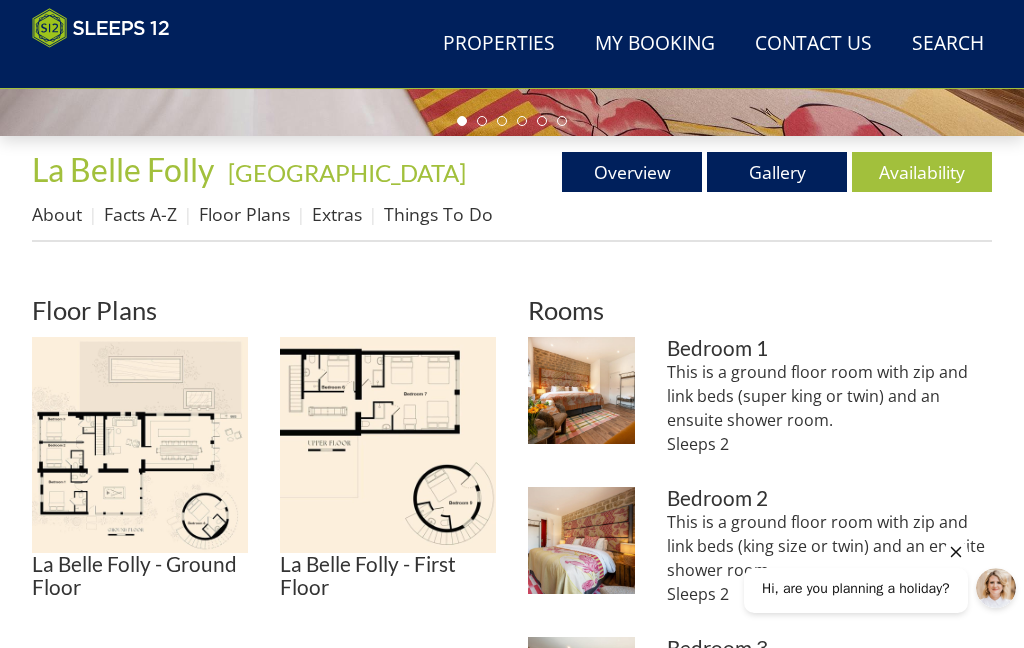 click at bounding box center (388, 445) 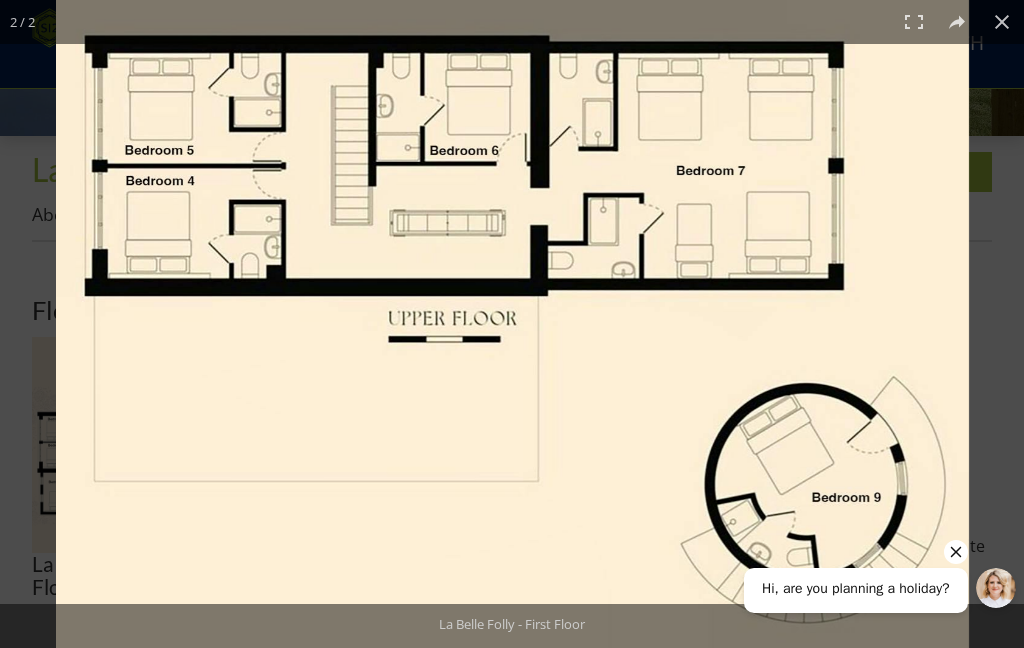 click 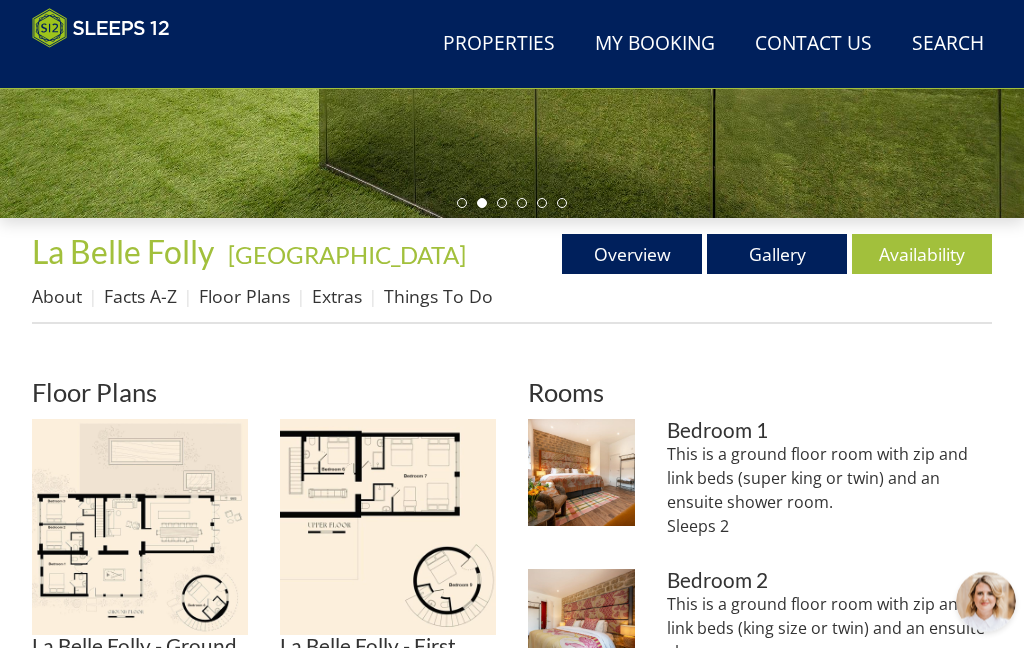 scroll, scrollTop: 488, scrollLeft: 0, axis: vertical 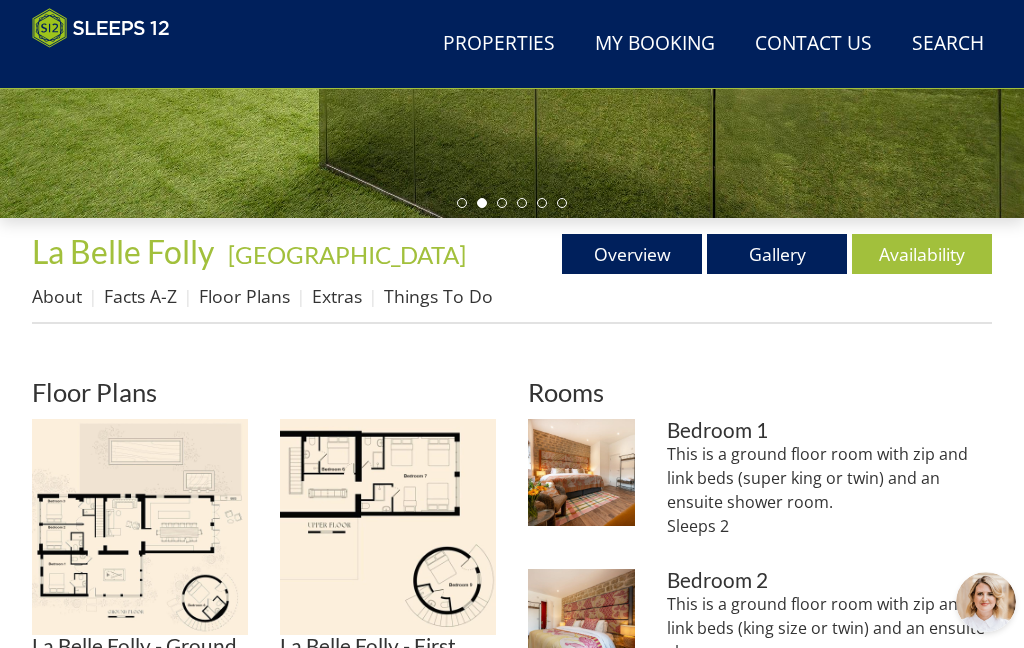 click on "Gallery" at bounding box center [777, 254] 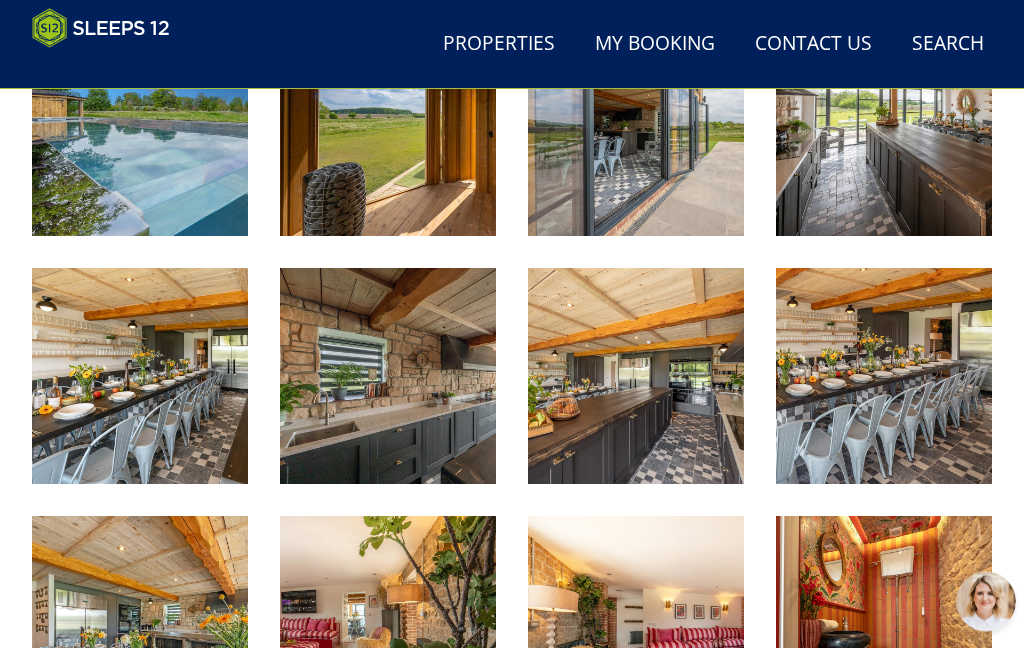 scroll, scrollTop: 1281, scrollLeft: 0, axis: vertical 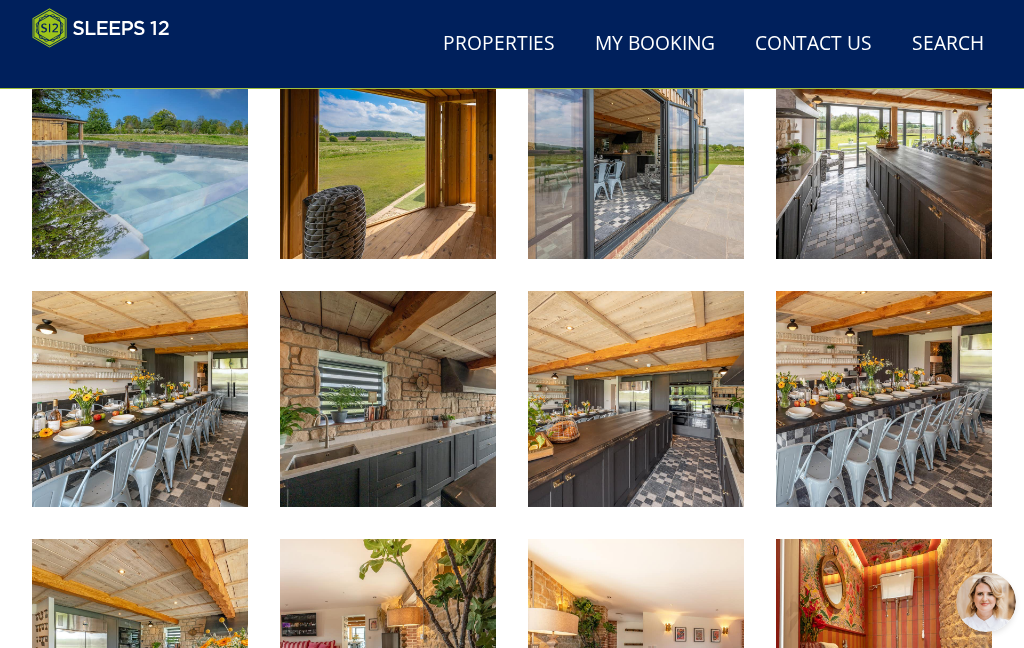 click at bounding box center (388, 399) 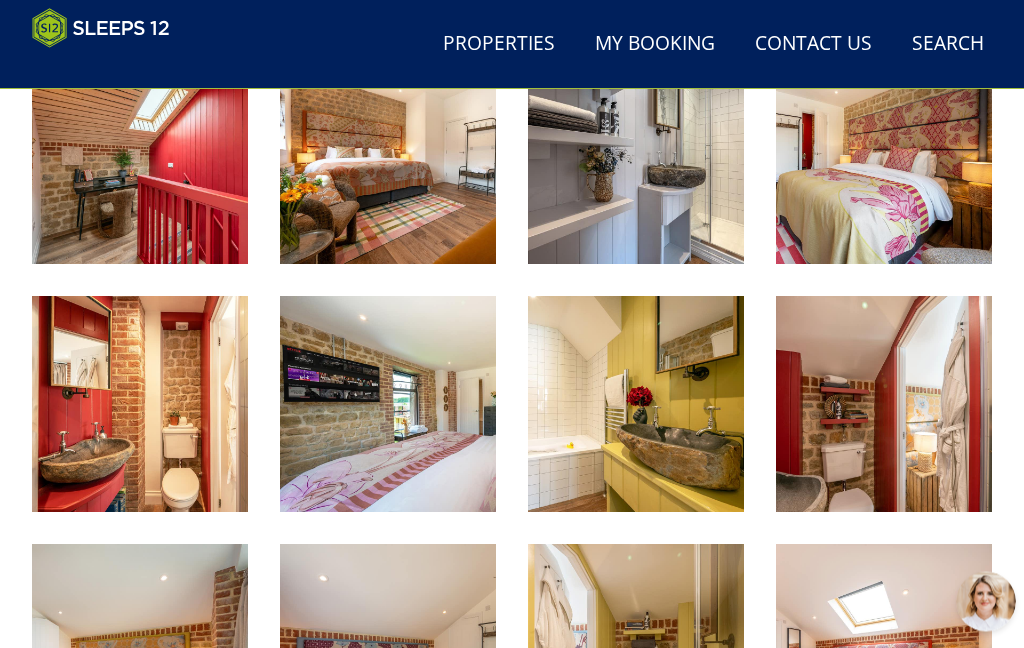 scroll, scrollTop: 2268, scrollLeft: 0, axis: vertical 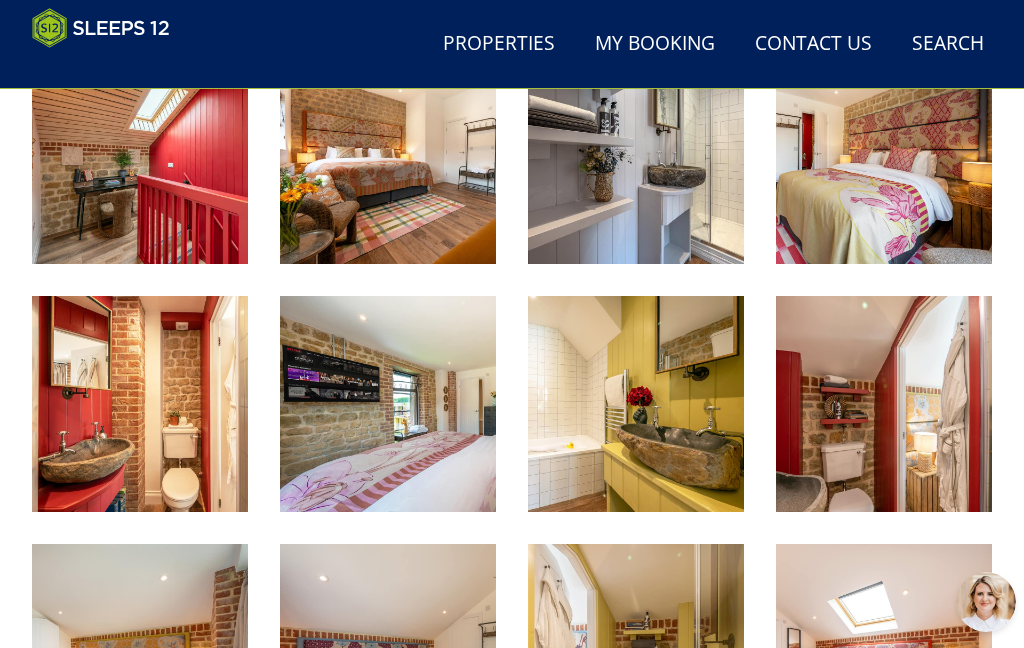 click at bounding box center [388, 404] 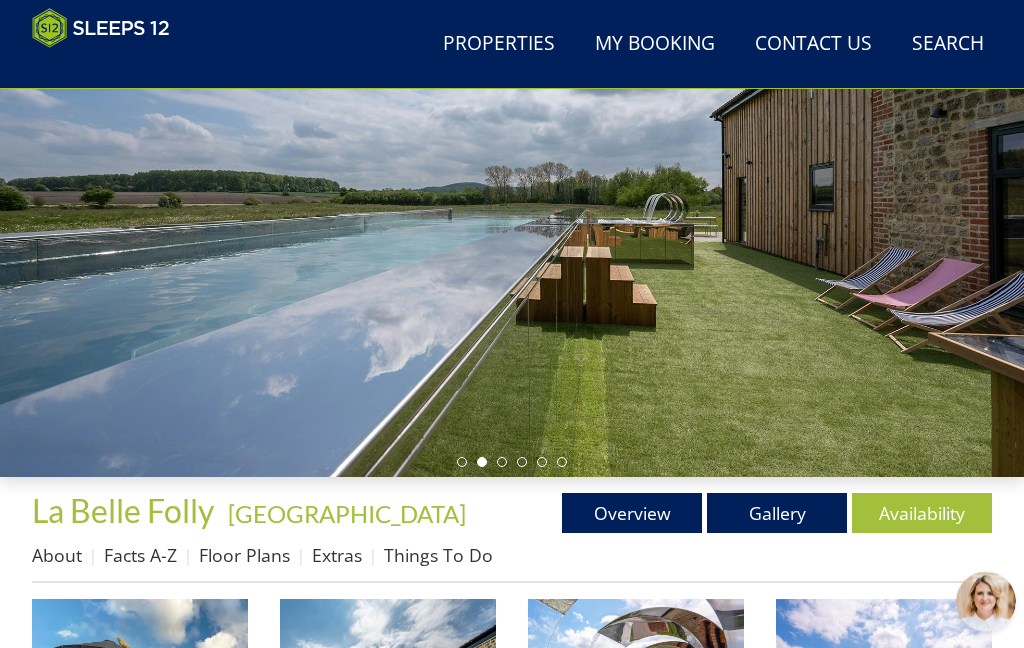 scroll, scrollTop: 229, scrollLeft: 0, axis: vertical 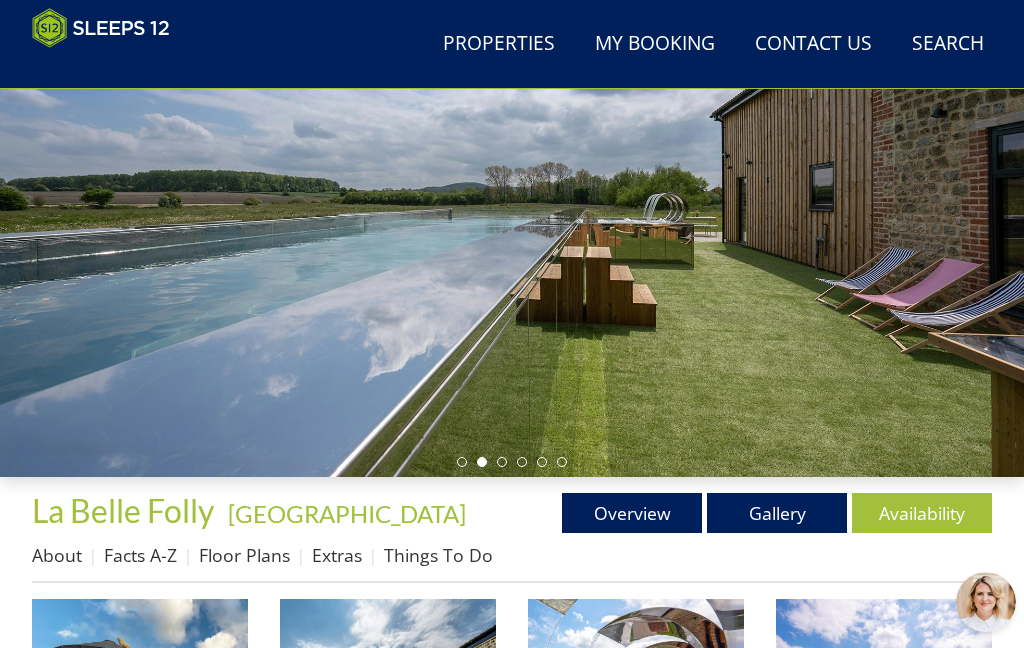 click on "Availability" at bounding box center [922, 513] 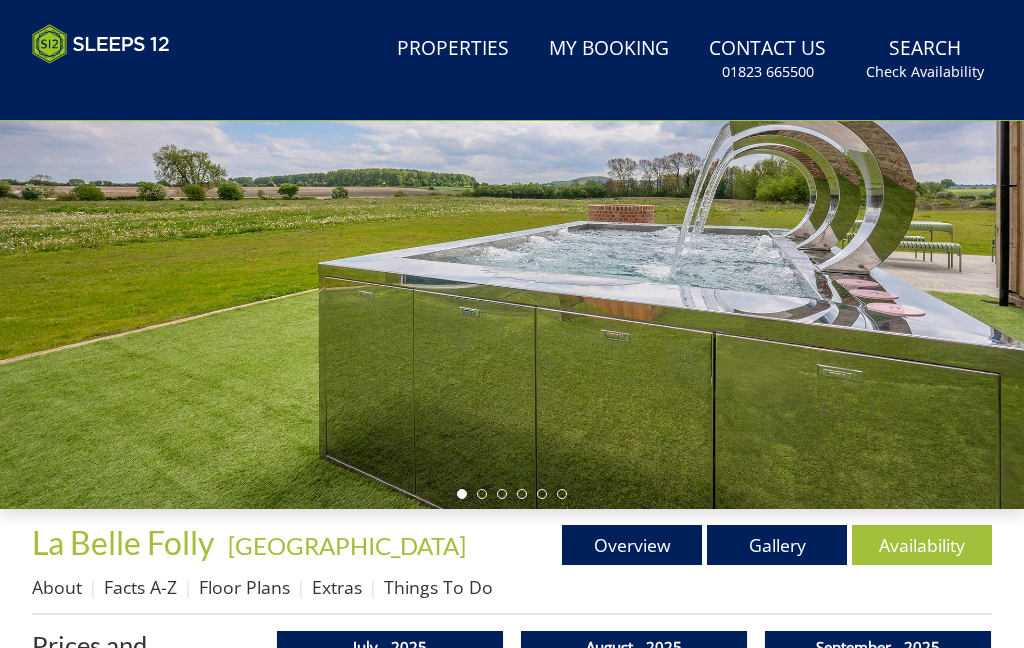 click at bounding box center (512, 222) 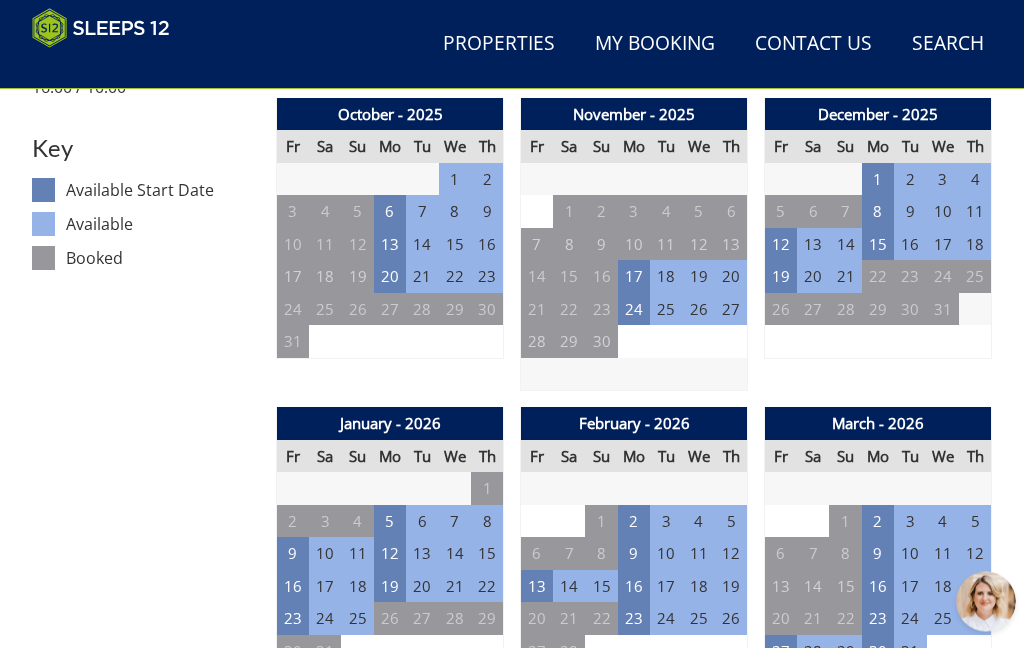 scroll, scrollTop: 1040, scrollLeft: 0, axis: vertical 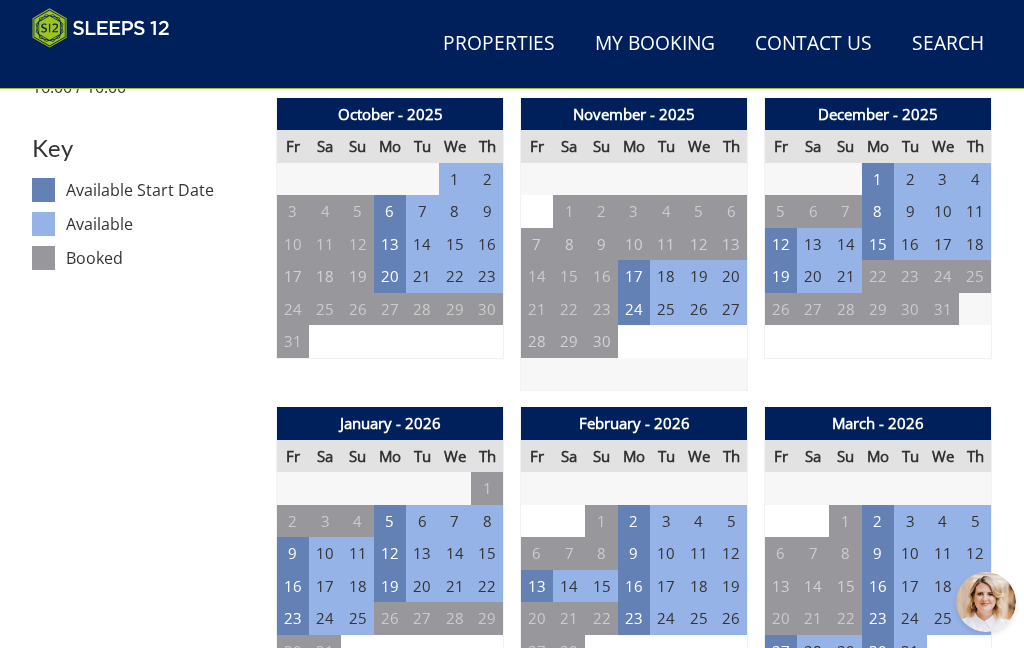 click on "23" at bounding box center [293, 618] 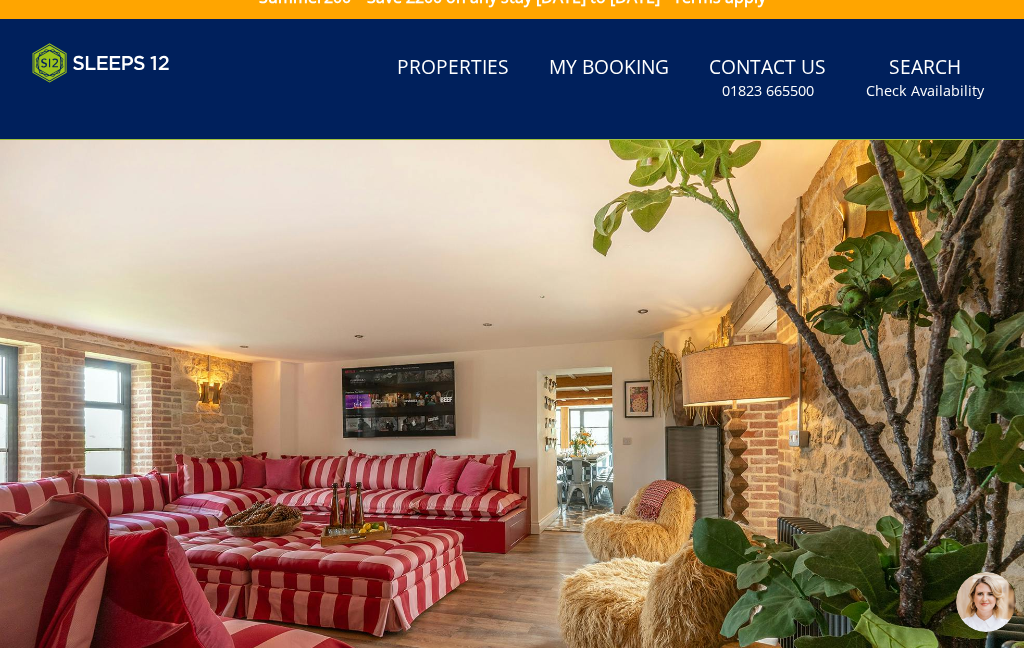 scroll, scrollTop: 0, scrollLeft: 0, axis: both 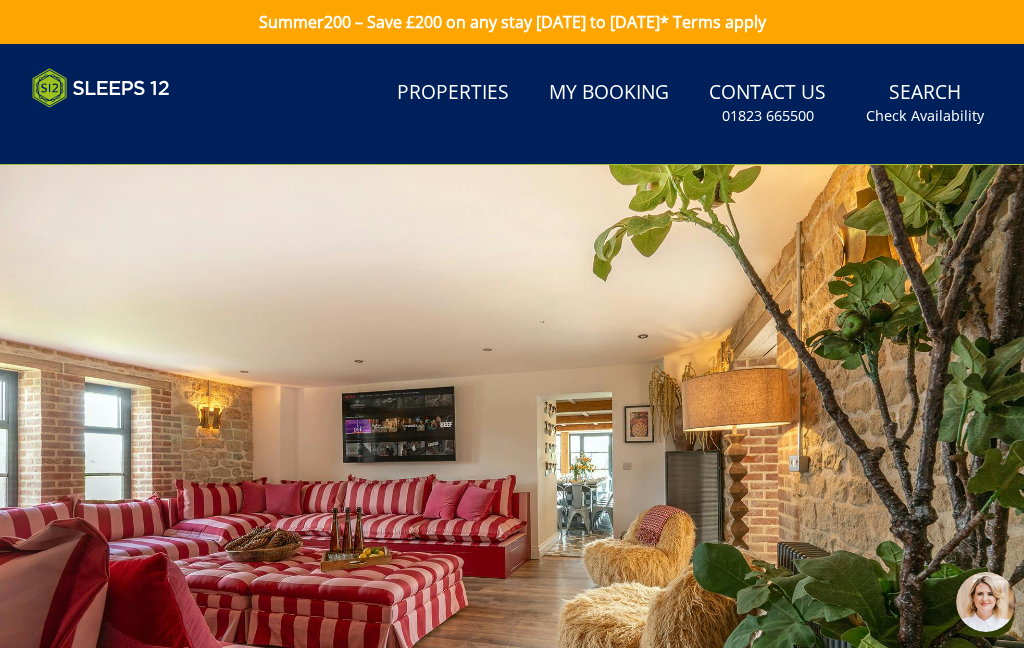 click on "Properties" at bounding box center [453, 93] 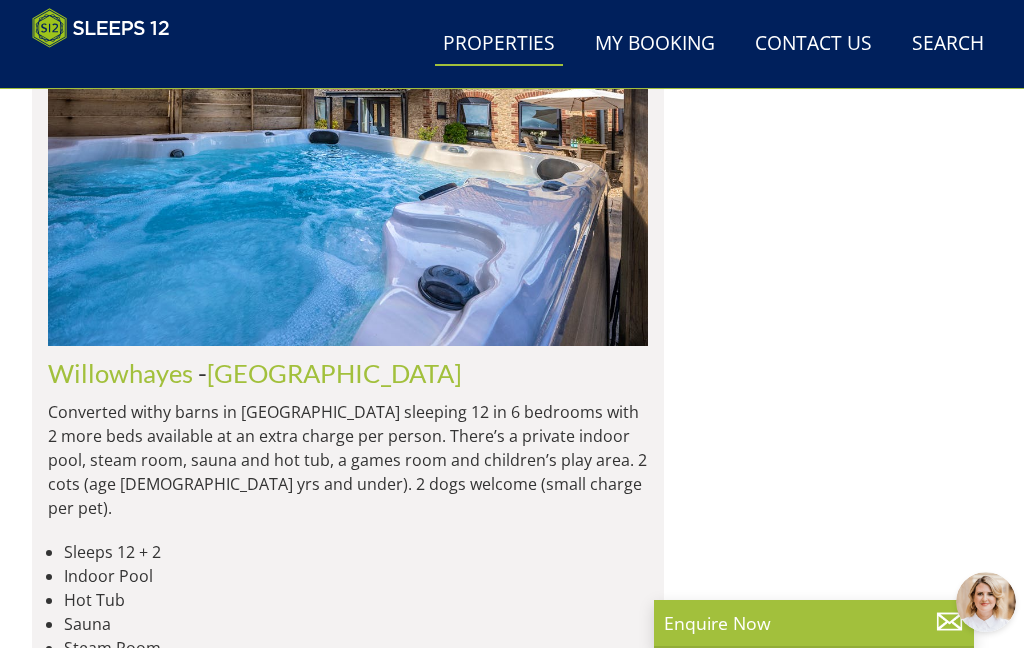 scroll, scrollTop: 2421, scrollLeft: 0, axis: vertical 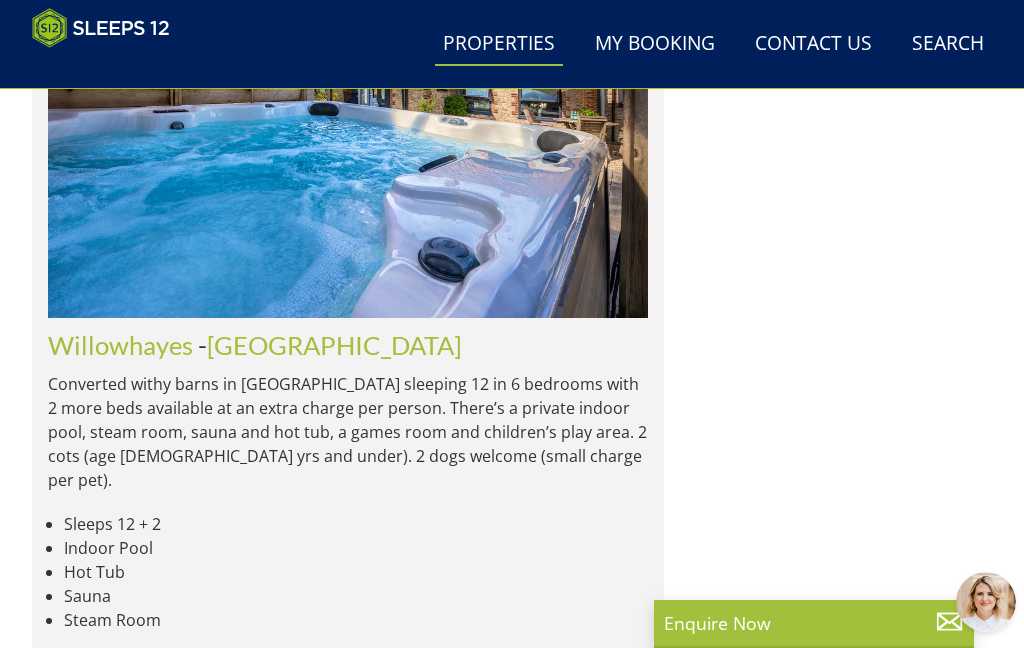 click on "Willowhayes" at bounding box center [120, 345] 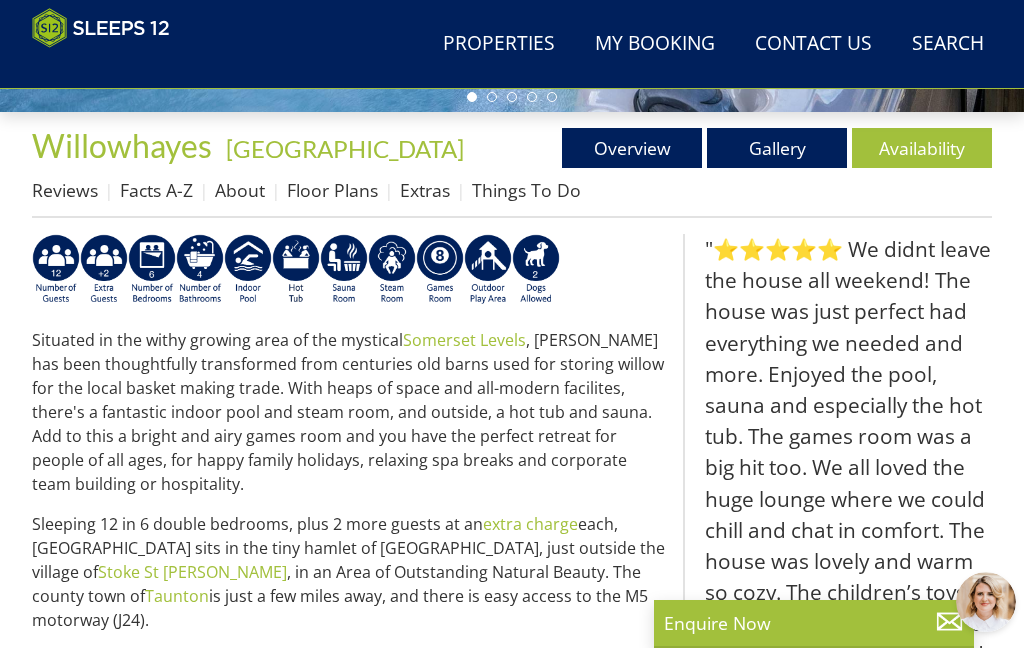 scroll, scrollTop: 0, scrollLeft: 0, axis: both 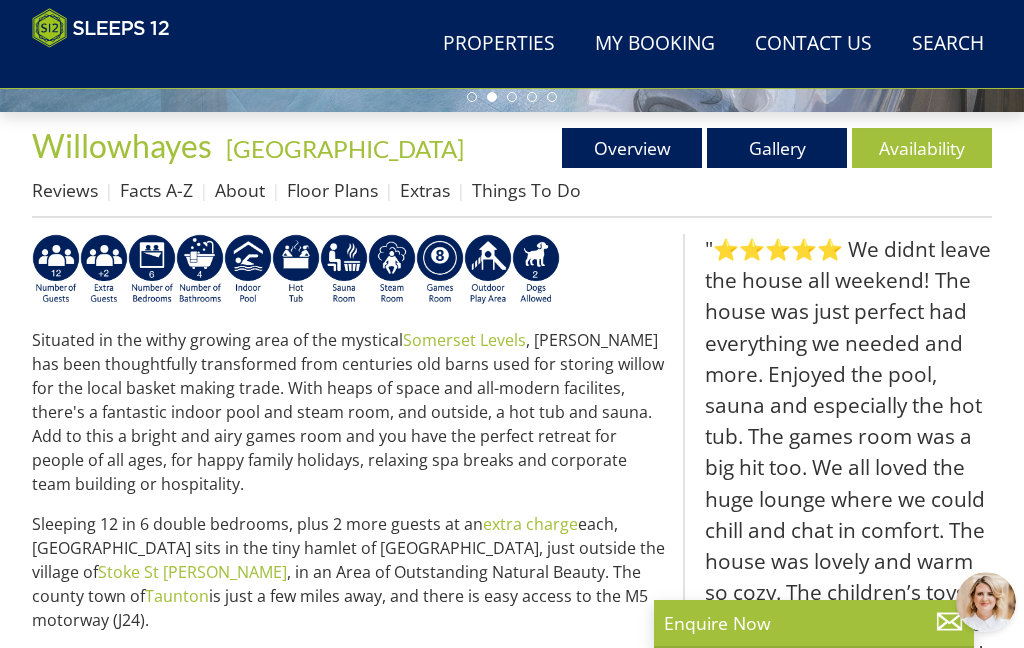 click on "Floor Plans" at bounding box center [332, 190] 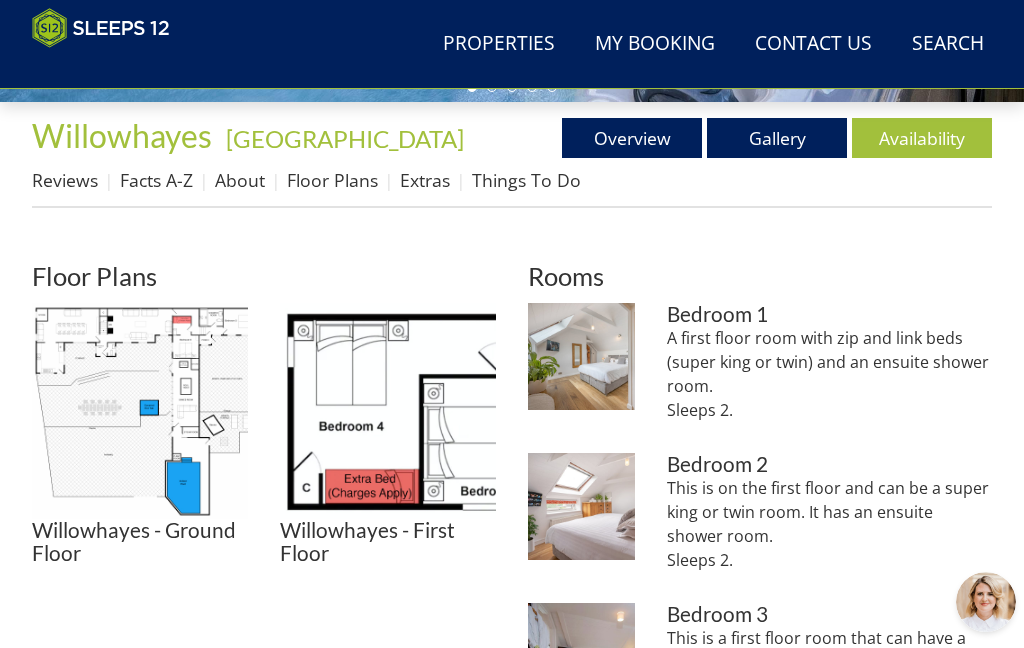 scroll, scrollTop: 644, scrollLeft: 0, axis: vertical 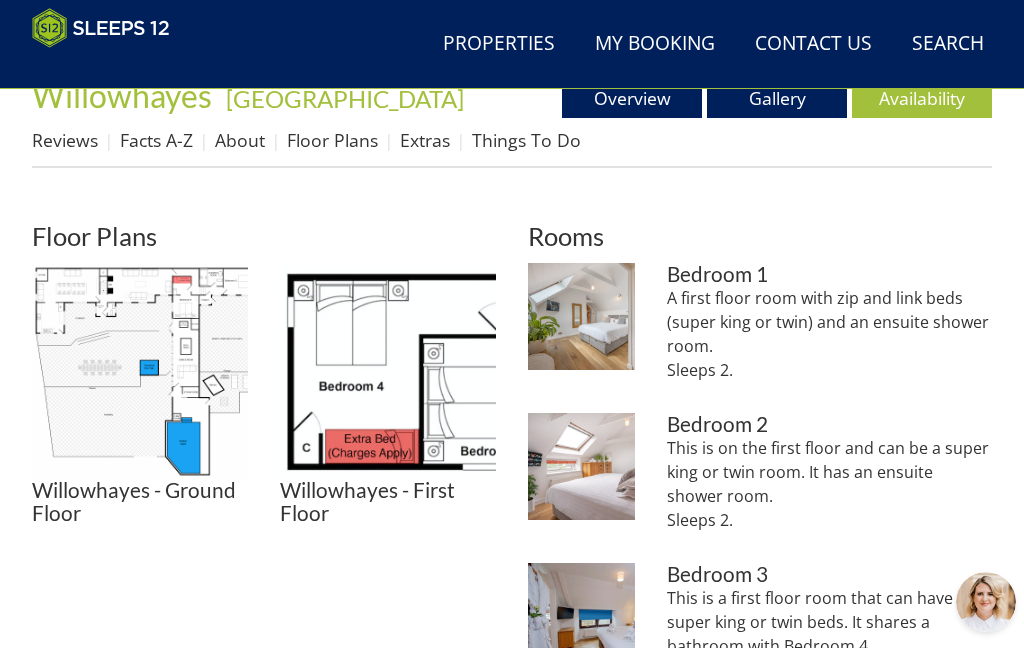 click at bounding box center (140, 371) 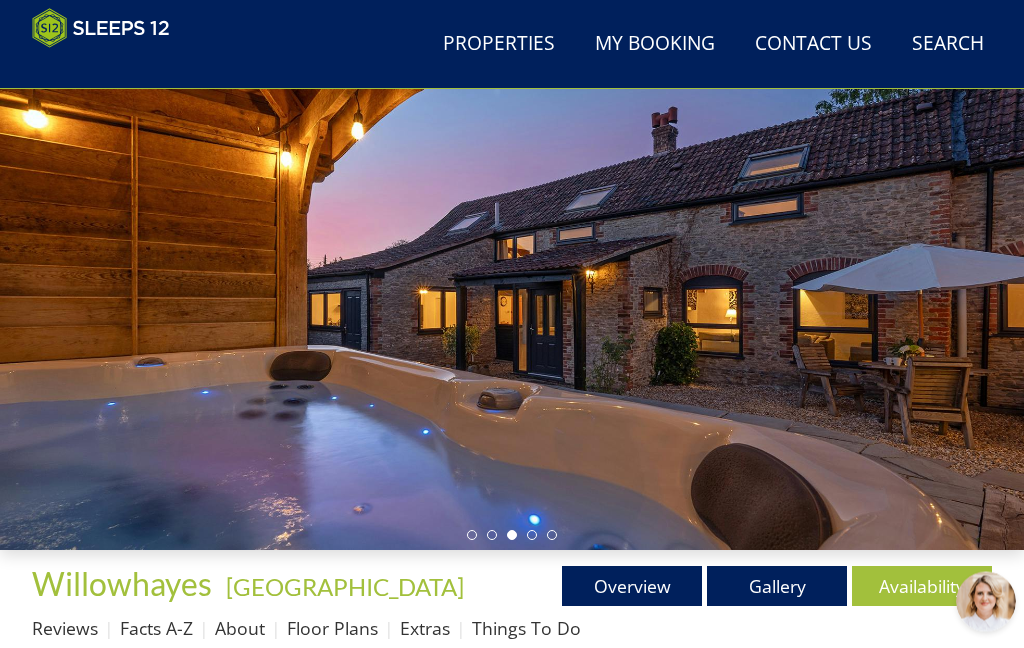 scroll, scrollTop: 0, scrollLeft: 0, axis: both 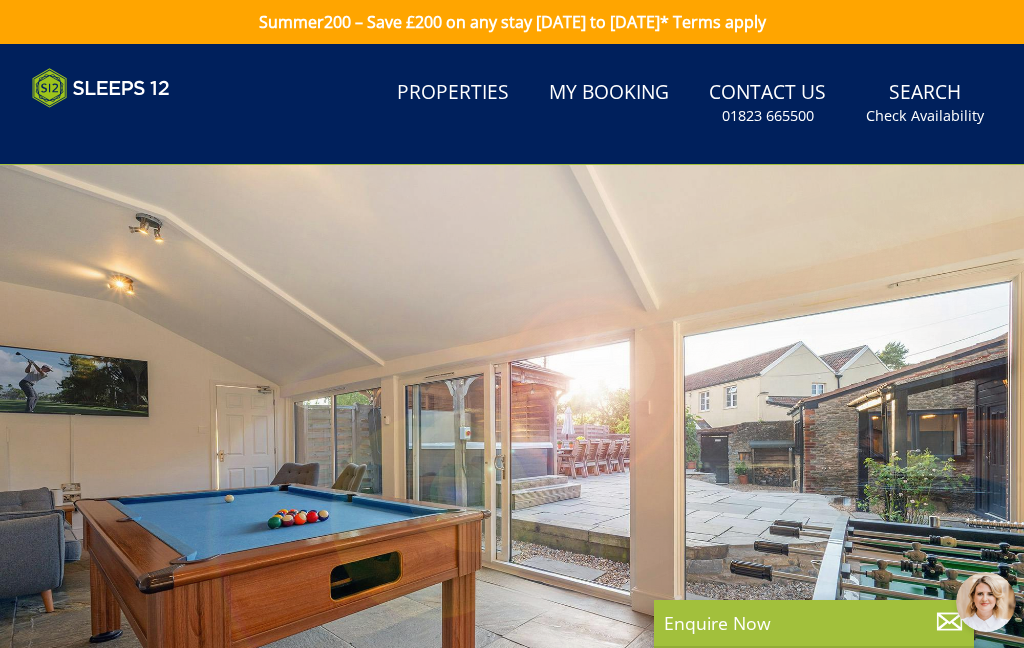click on "Properties" at bounding box center (453, 93) 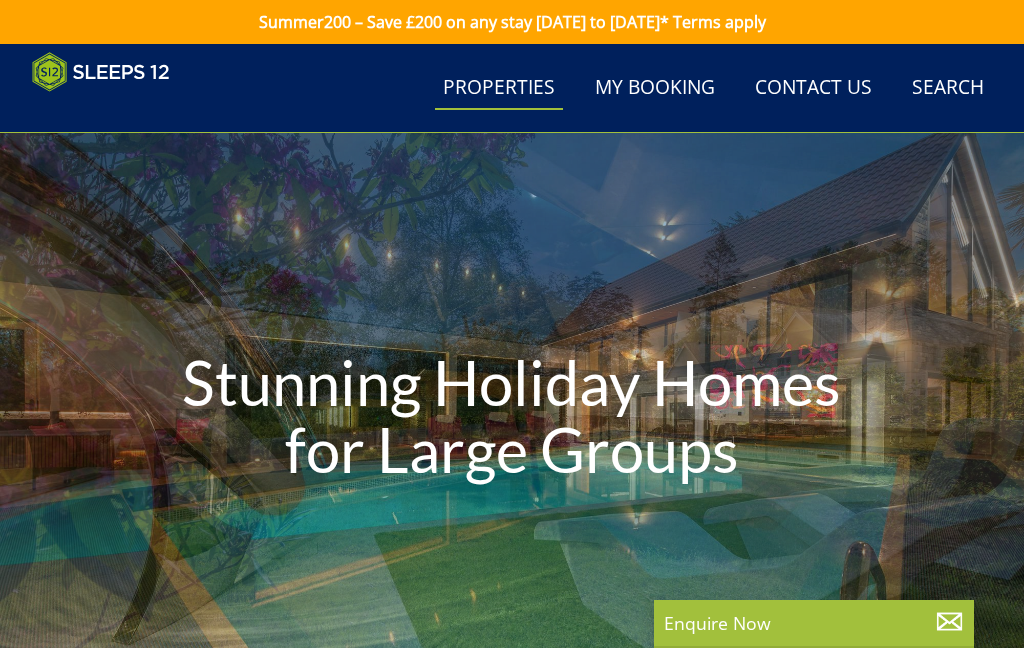 click on "Properties" at bounding box center [499, 88] 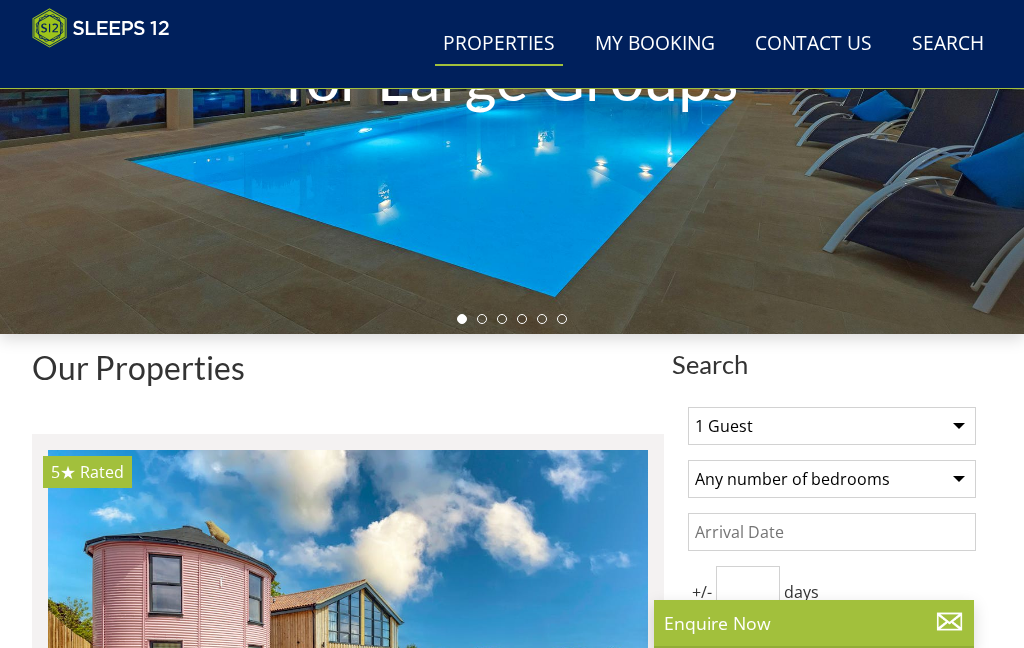 scroll, scrollTop: 595, scrollLeft: 0, axis: vertical 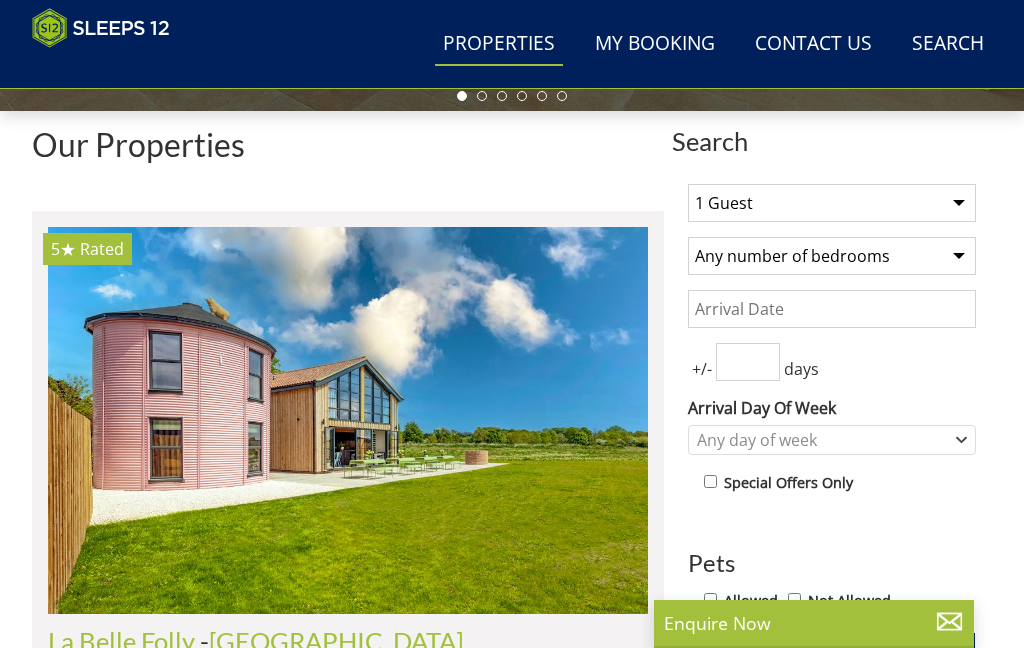 click on "Any number of bedrooms
1 Bedroom
2 Bedrooms
3 Bedrooms
4 Bedrooms
5 Bedrooms
6 Bedrooms
7 Bedrooms
8 Bedrooms
9 Bedrooms
10 Bedrooms
11 Bedrooms
12 Bedrooms
13 Bedrooms
14 Bedrooms
15 Bedrooms
16 Bedrooms
17 Bedrooms
18 Bedrooms
19 Bedrooms
20 Bedrooms
21 Bedrooms
22 Bedrooms
23 Bedrooms
24 Bedrooms
25 Bedrooms" at bounding box center [832, 256] 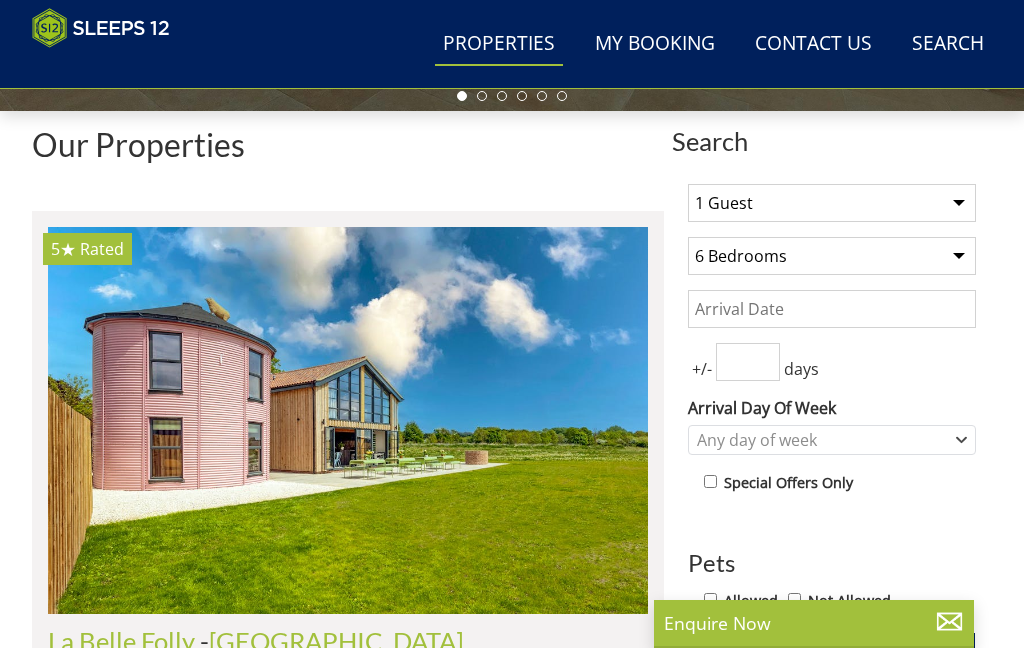 click on "1 Guest
2 Guests
3 Guests
4 Guests
5 Guests
6 Guests
7 Guests
8 Guests
9 Guests
10 Guests
11 Guests
12 Guests
13 Guests
14 Guests
15 Guests
16 Guests
17 Guests
18 Guests
19 Guests
20 Guests
21 Guests
22 Guests
23 Guests
24 Guests
25 Guests
26 Guests
27 Guests
28 Guests
29 Guests
30 Guests
31 Guests
32 Guests
33 Guests
34 Guests
35 Guests
36 Guests
37 Guests
38 Guests
39 Guests
40 Guests
41 Guests
42 Guests
43 Guests
44 Guests
45 Guests
46 Guests
47 Guests
48 Guests
49 Guests
50 Guests
51 Guests
52 Guests
53 Guests
54 Guests
55 Guests
56 Guests
57 Guests
58 Guests
59 Guests
60 Guests
61 Guests
62 Guests
63 Guests
64 Guests
65 Guests
66 Guests
67 Guests
68 Guests
69 Guests
70 Guests
71 Guests
72 Guests
73 Guests
74 Guests
75 Guests
76 Guests
77 Guests
78 Guests
79 Guests
80 Guests
81 Guests
82 Guests
83 Guests
84 Guests
85 Guests
86 Guests" at bounding box center (832, 203) 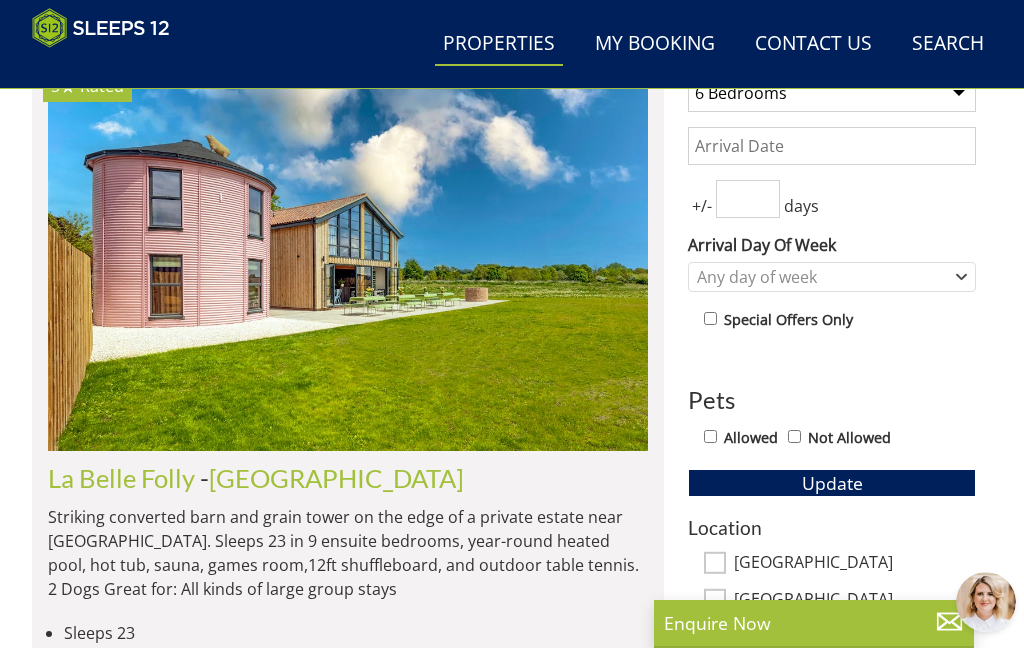 scroll, scrollTop: 765, scrollLeft: 0, axis: vertical 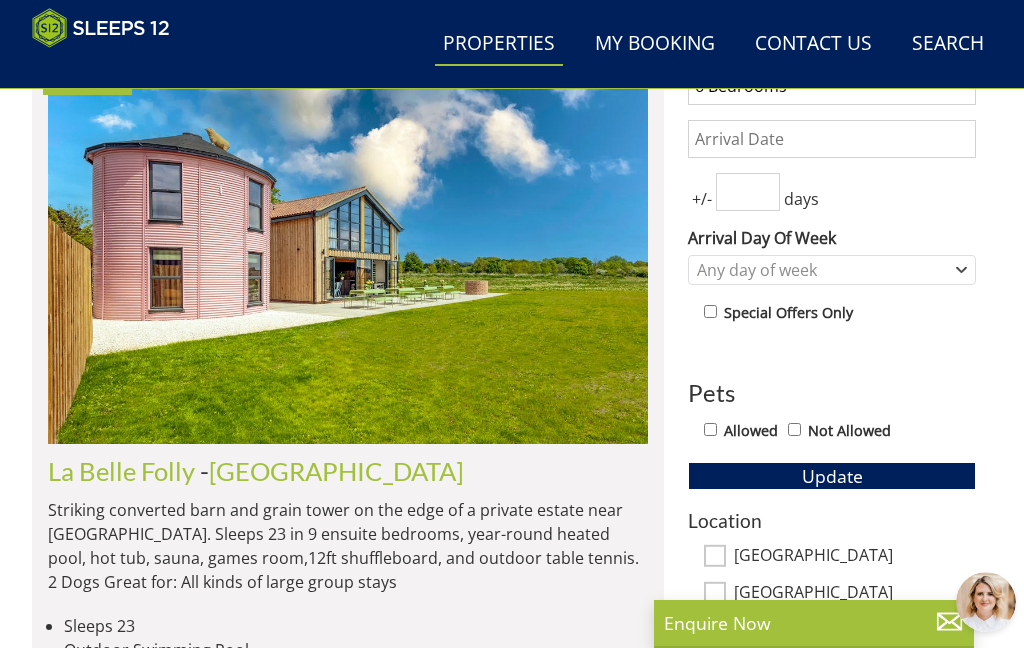 click on "Update" at bounding box center (832, 476) 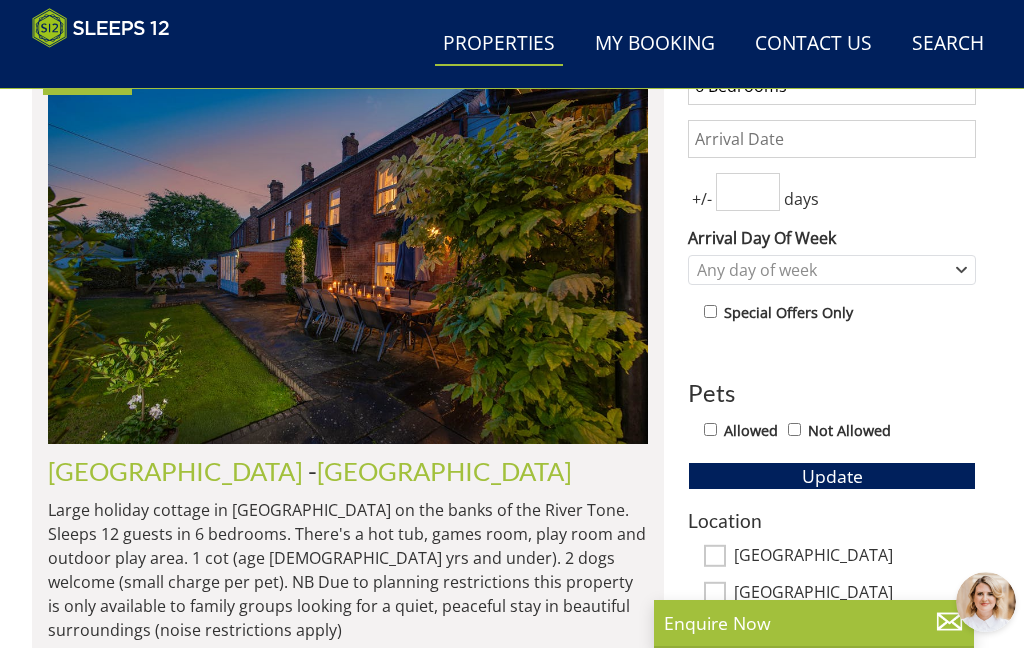 scroll, scrollTop: 0, scrollLeft: 3600, axis: horizontal 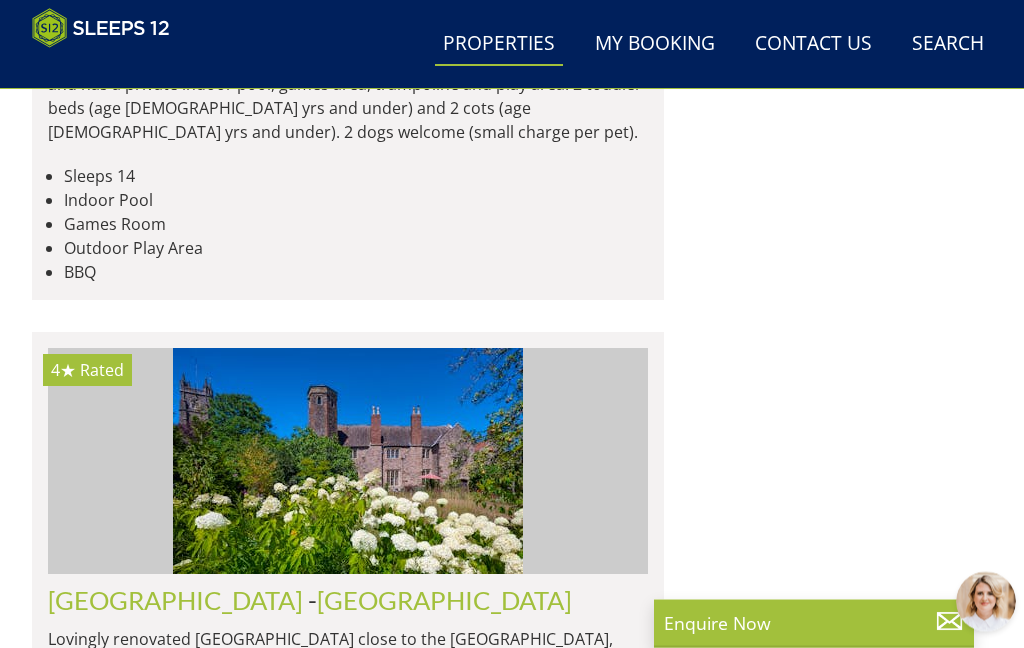 click on "[PERSON_NAME]" at bounding box center [148, -1931] 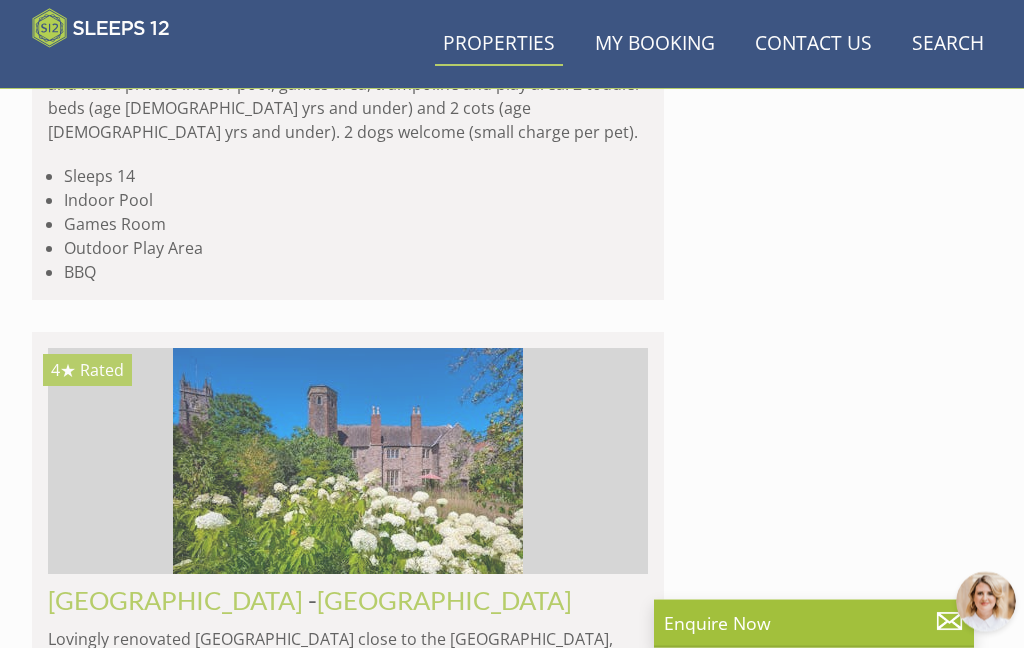 scroll, scrollTop: 7778, scrollLeft: 0, axis: vertical 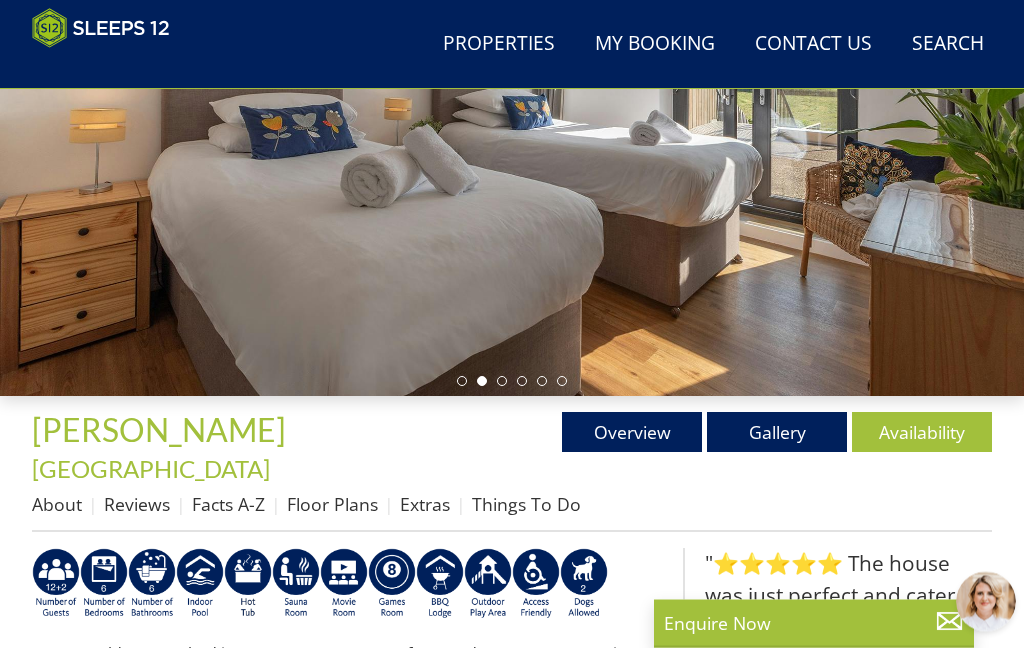 click on "Floor Plans" at bounding box center (332, 505) 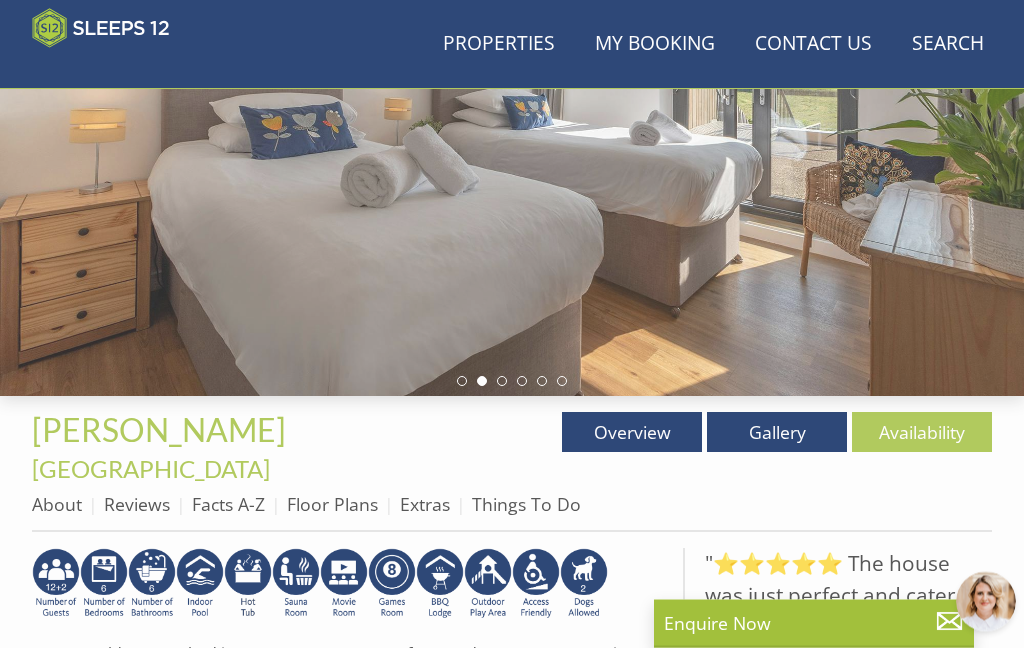 scroll, scrollTop: 310, scrollLeft: 0, axis: vertical 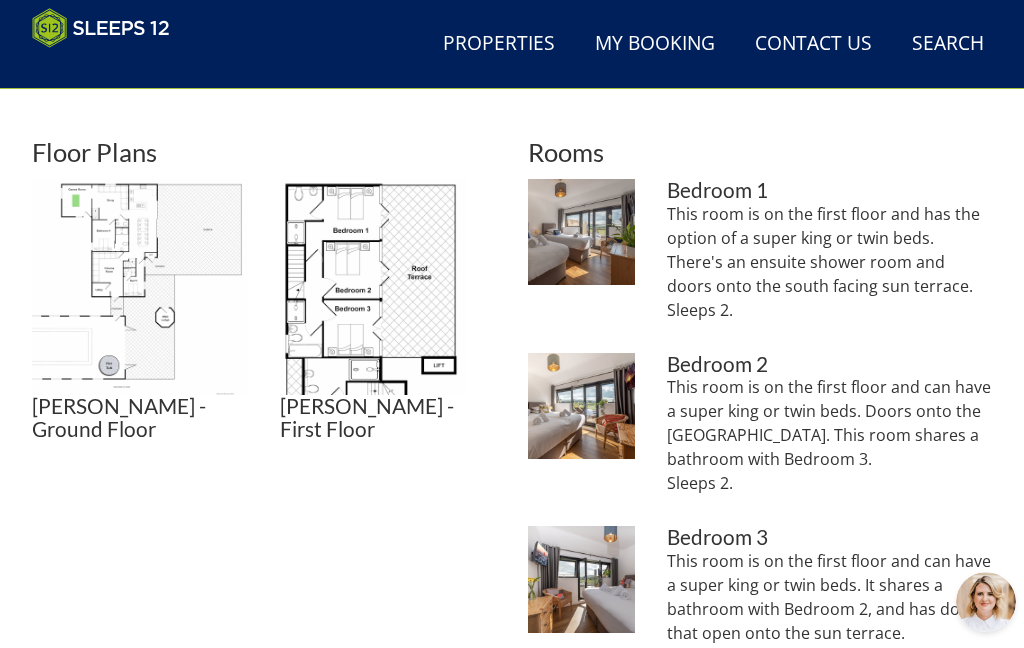 click at bounding box center (140, 287) 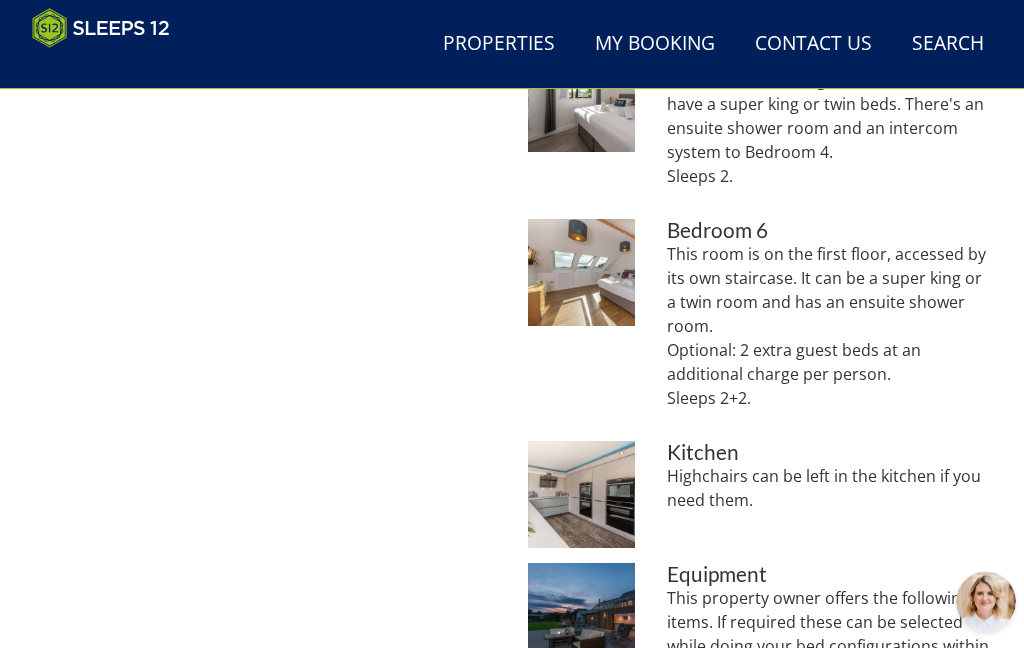 scroll, scrollTop: 1588, scrollLeft: 0, axis: vertical 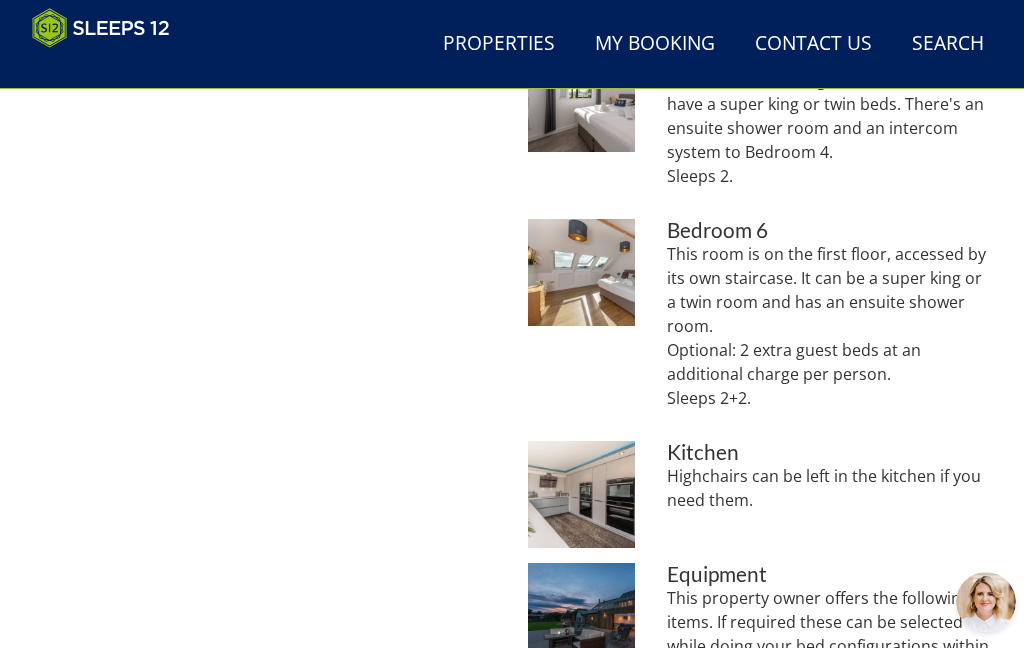 click at bounding box center (581, 272) 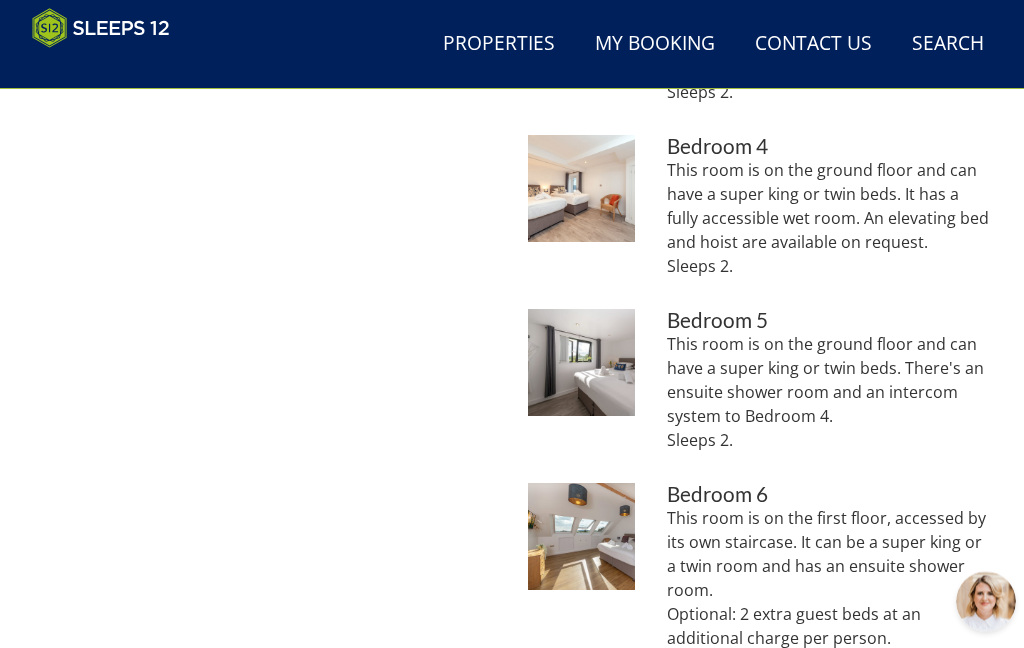 scroll, scrollTop: 1324, scrollLeft: 0, axis: vertical 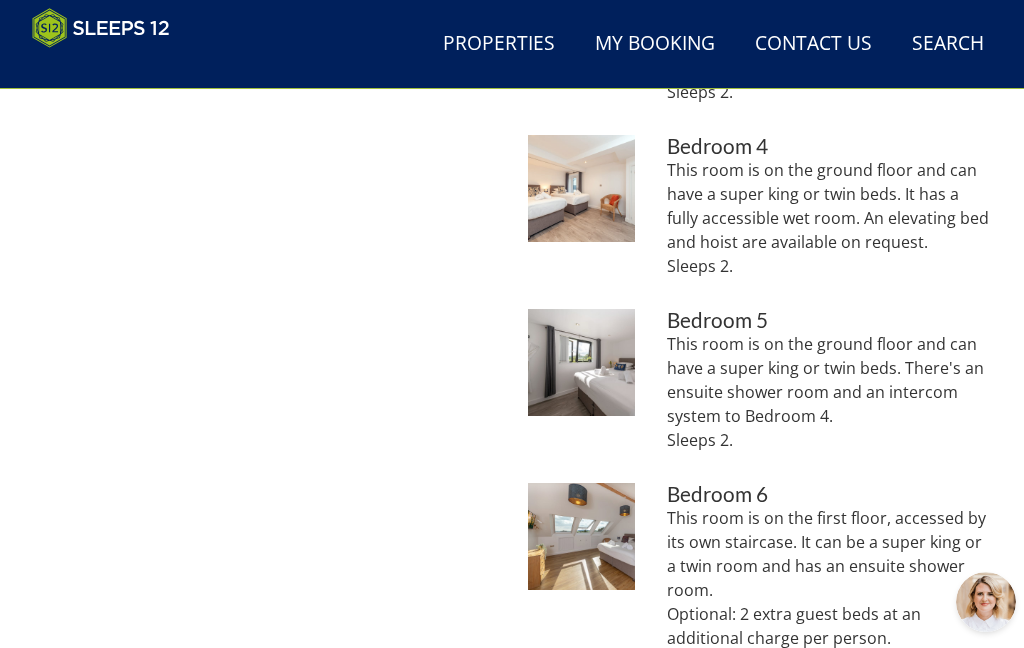 click at bounding box center (581, 362) 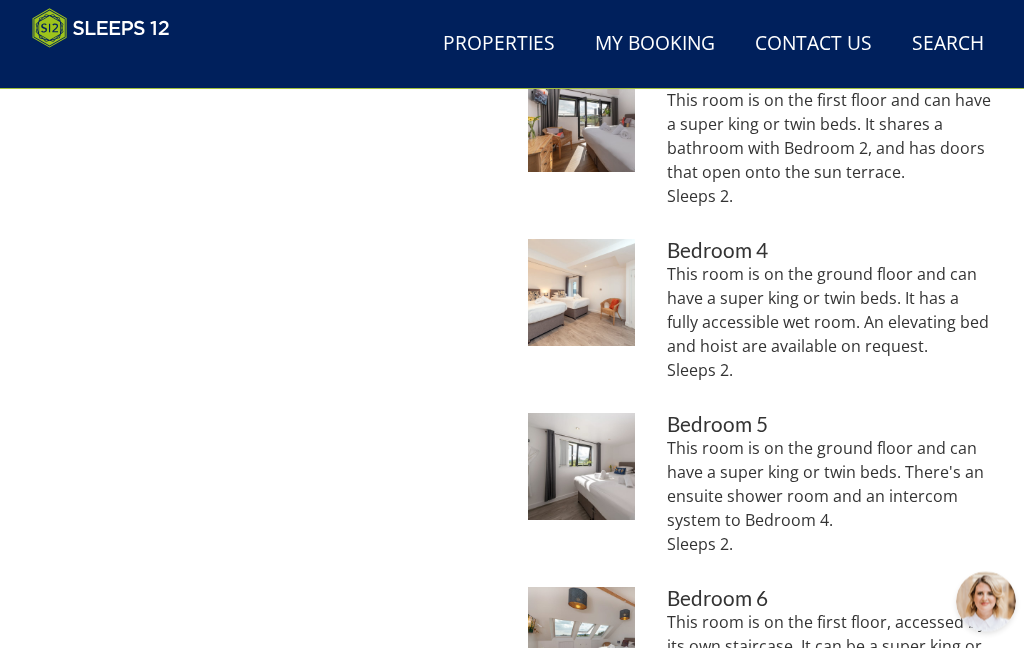 scroll, scrollTop: 1213, scrollLeft: 0, axis: vertical 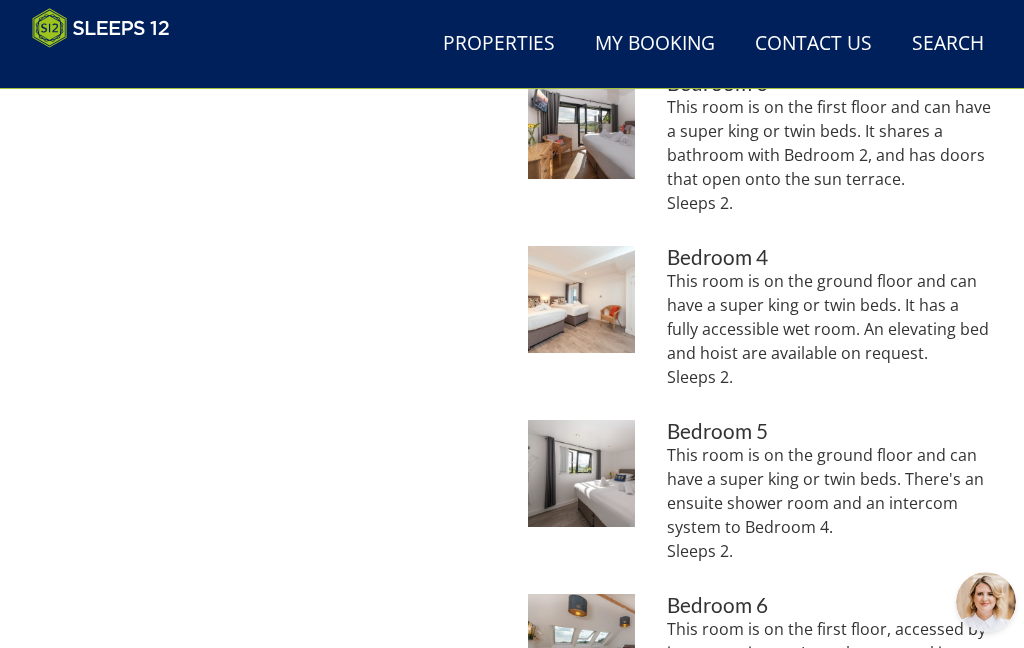 click at bounding box center [581, 299] 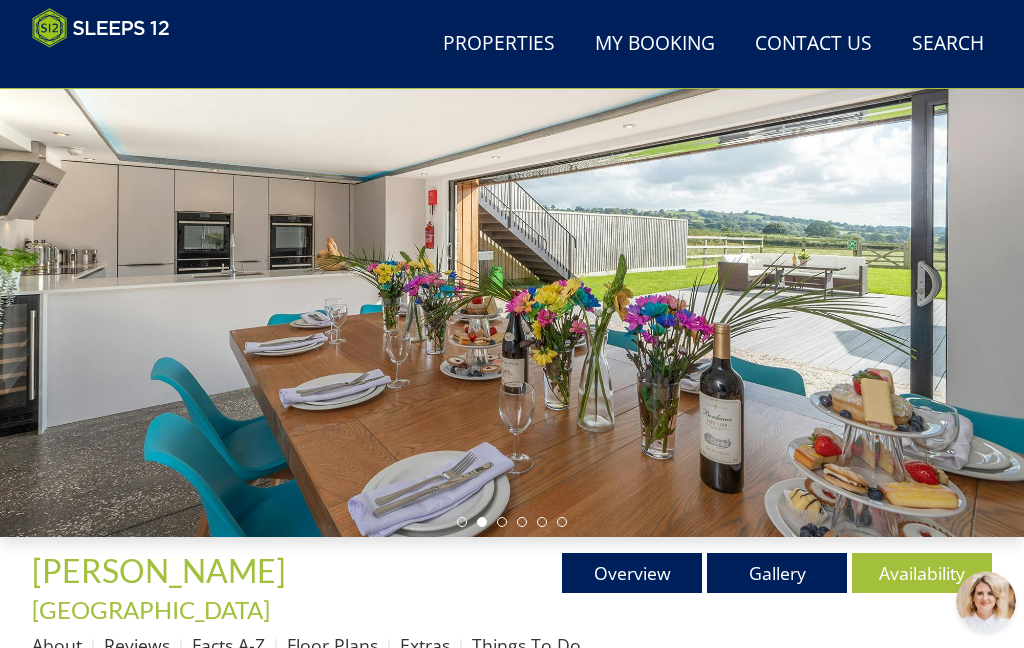 scroll, scrollTop: 169, scrollLeft: 0, axis: vertical 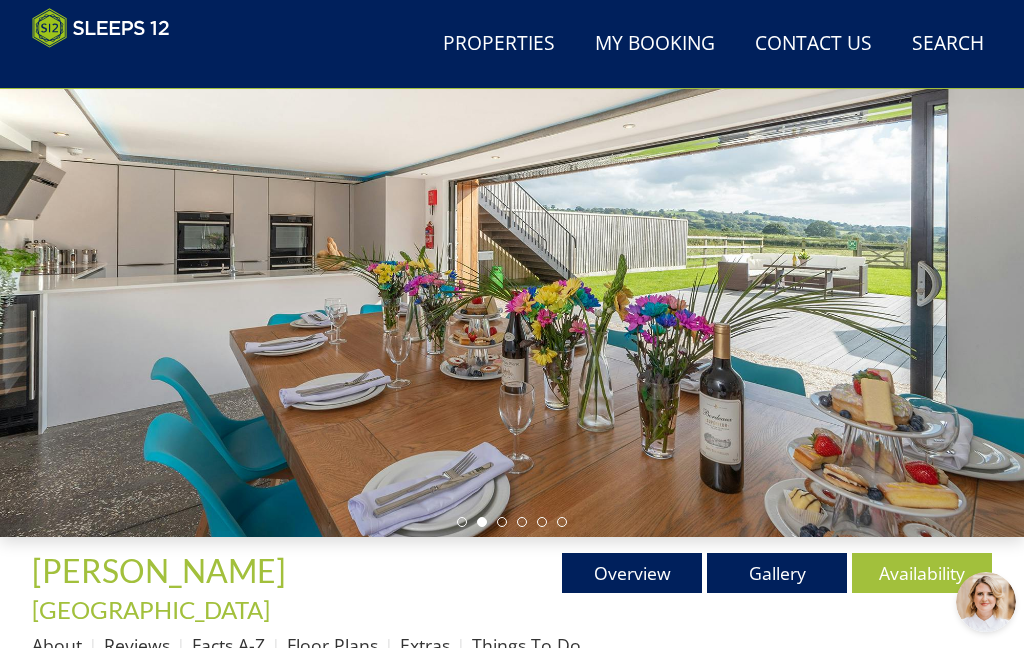 click on "Gallery" at bounding box center (777, 573) 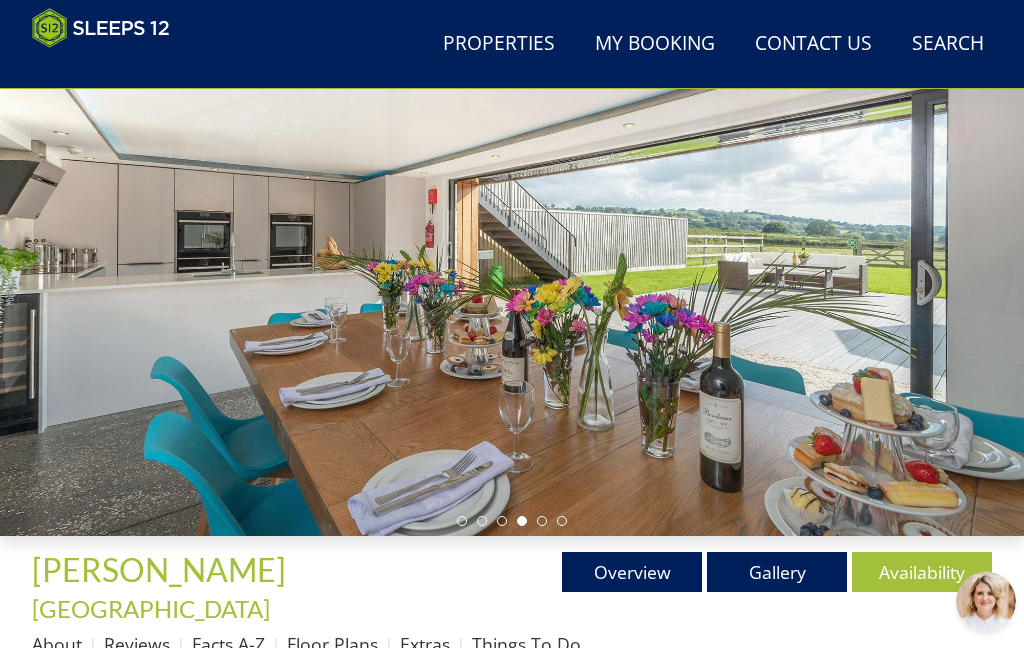 scroll, scrollTop: 170, scrollLeft: 0, axis: vertical 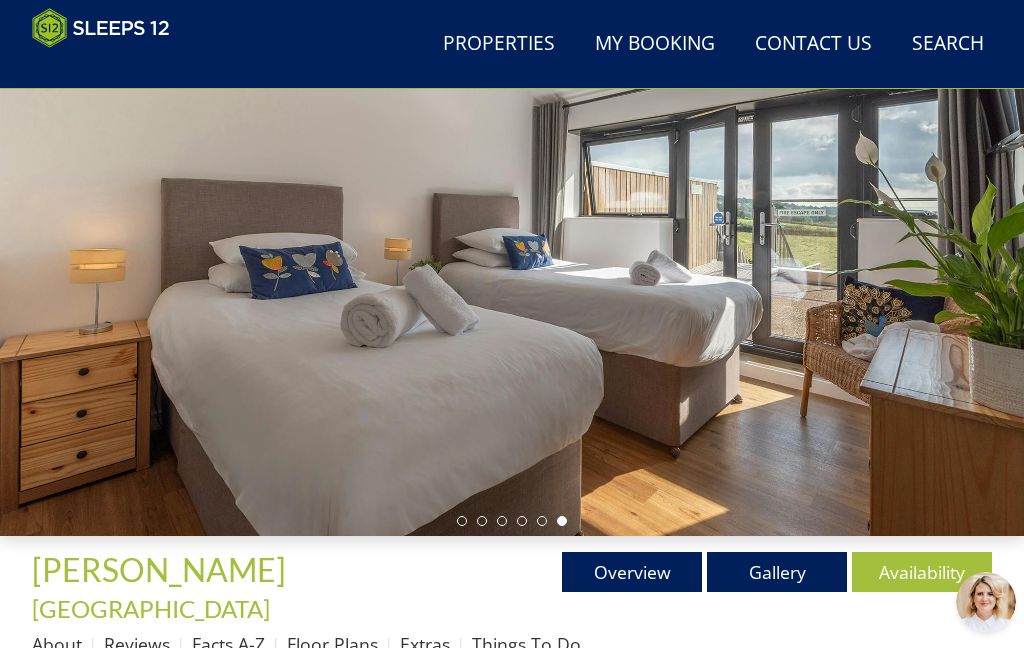 click on "Gallery" at bounding box center [777, 572] 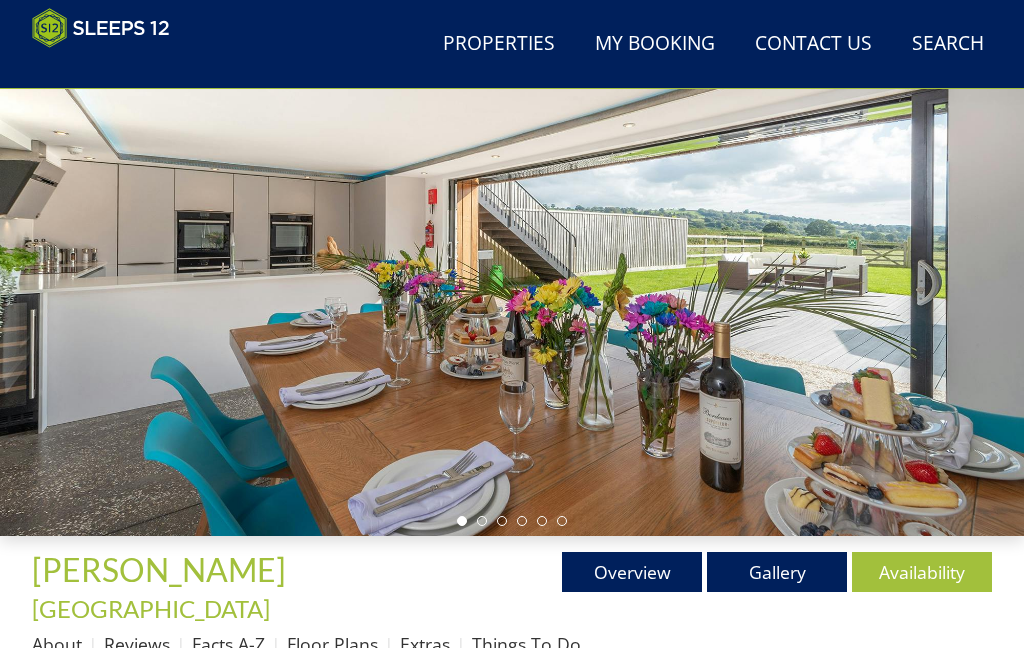 scroll, scrollTop: 747, scrollLeft: 0, axis: vertical 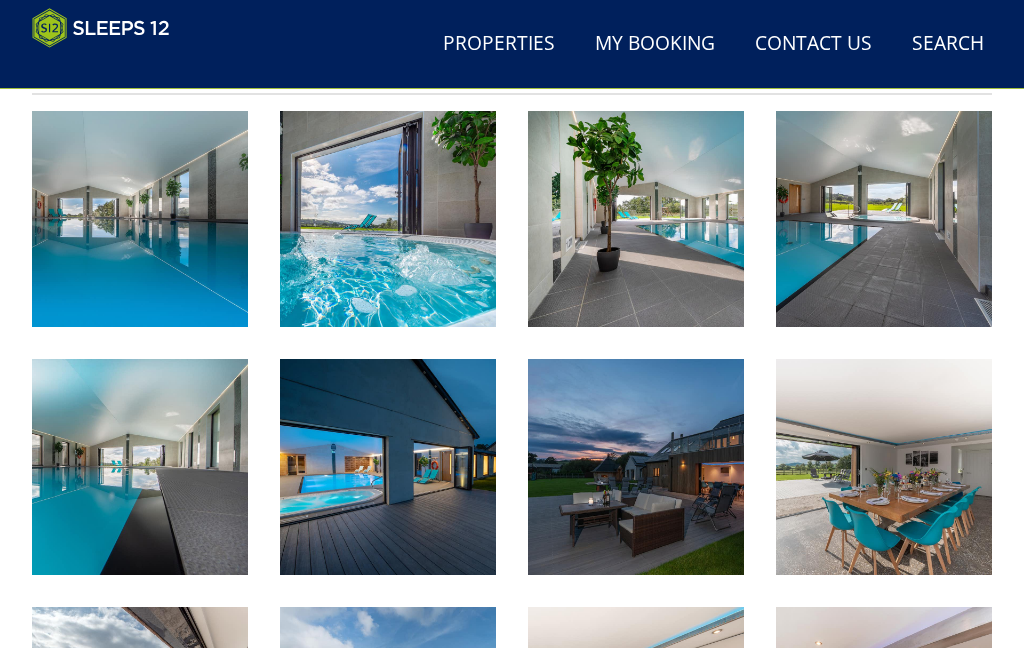 click at bounding box center [140, 219] 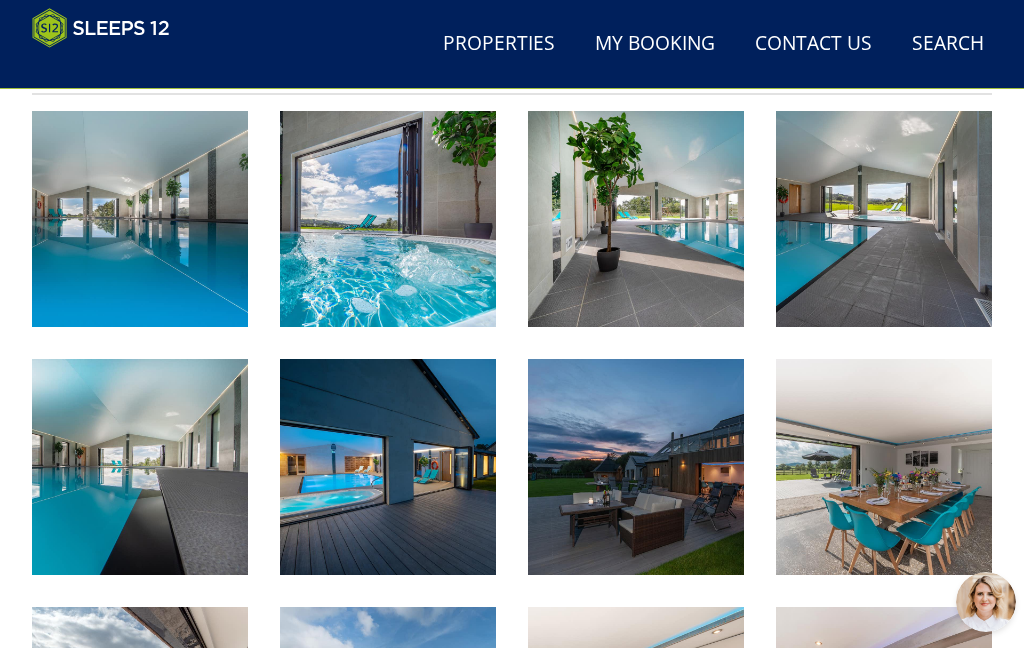 scroll, scrollTop: 1456, scrollLeft: 0, axis: vertical 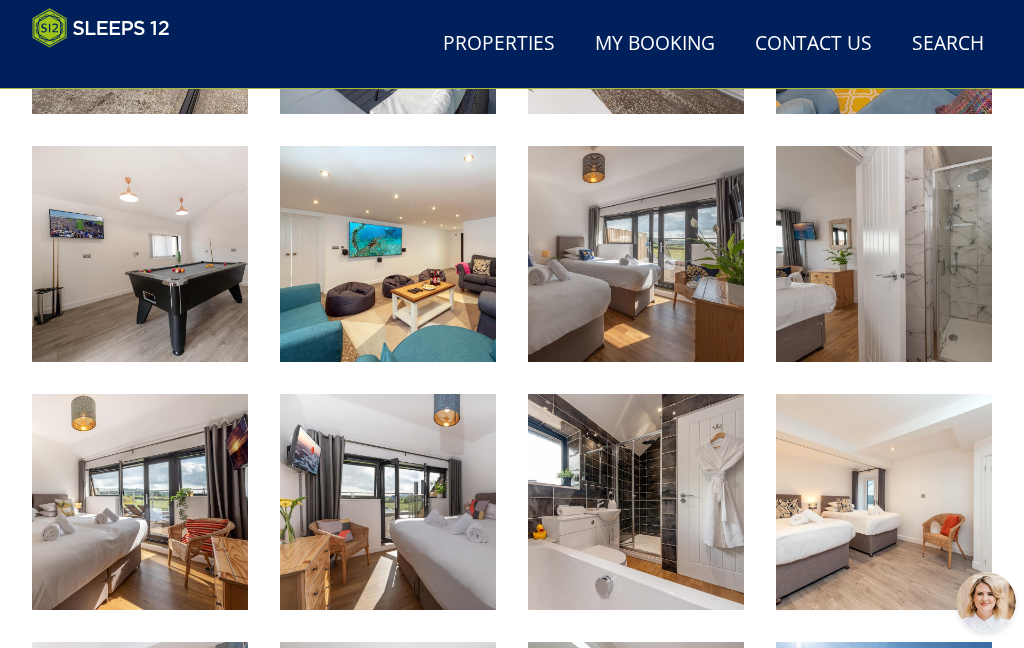 click at bounding box center (884, 502) 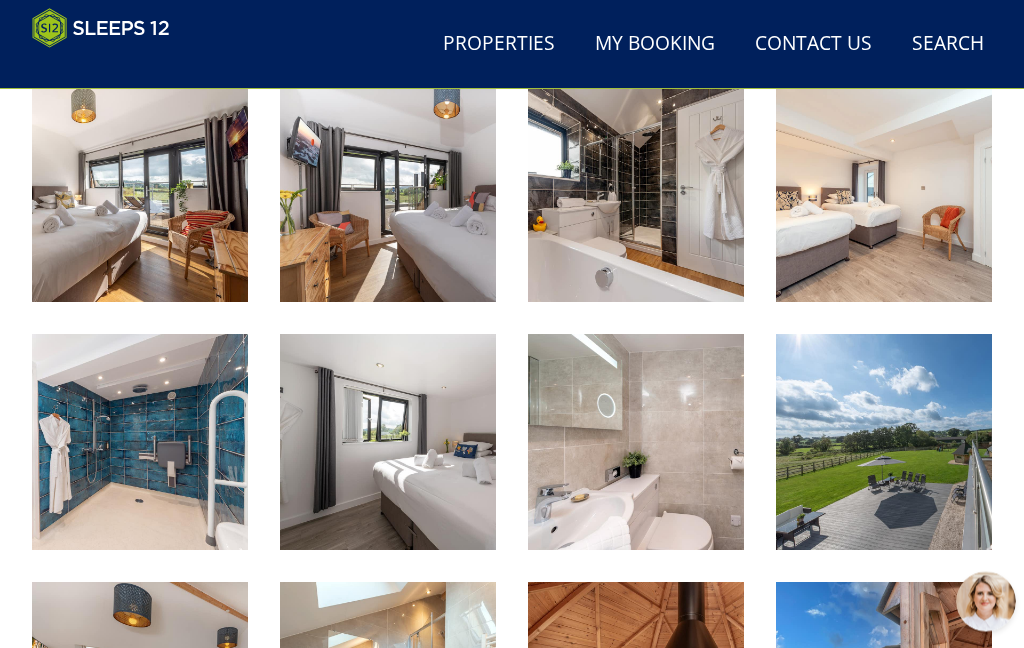 scroll, scrollTop: 1764, scrollLeft: 0, axis: vertical 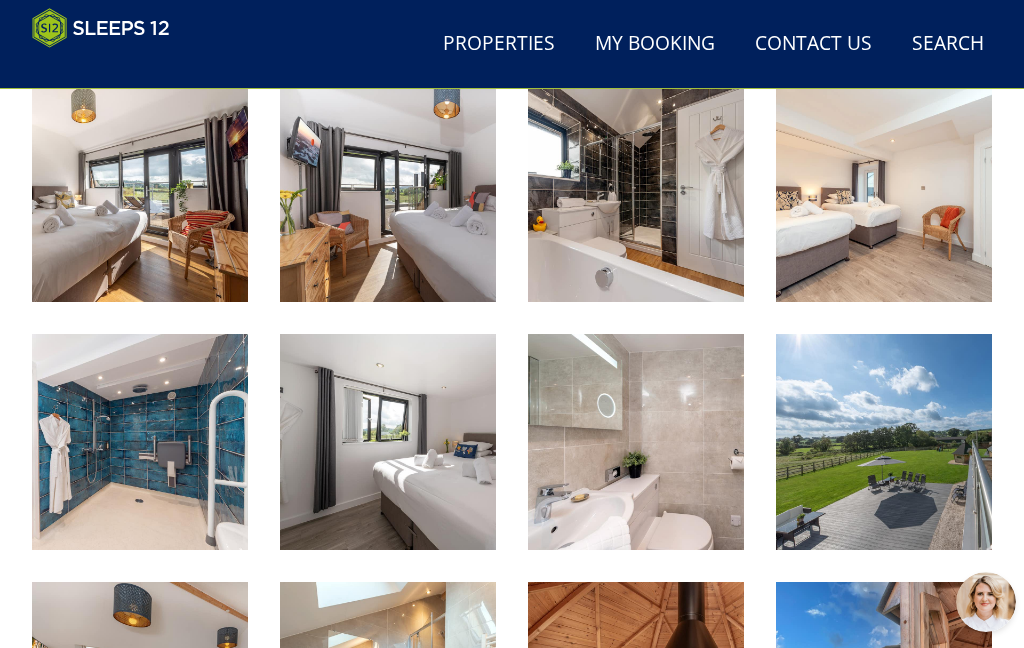 click at bounding box center [388, 442] 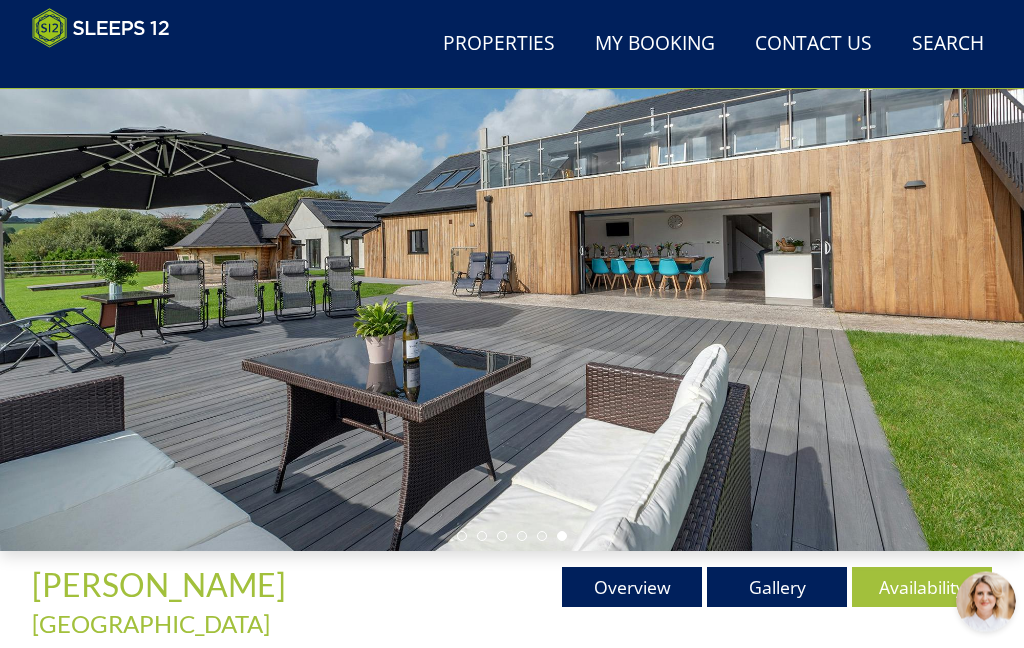 scroll, scrollTop: 191, scrollLeft: 0, axis: vertical 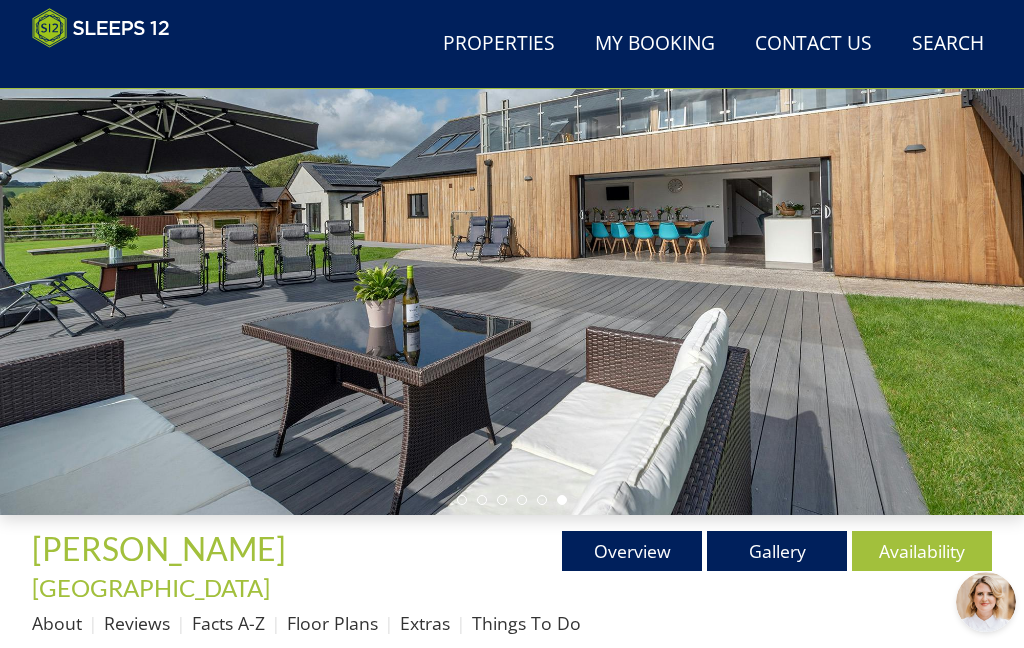 click on "Availability" at bounding box center (922, 551) 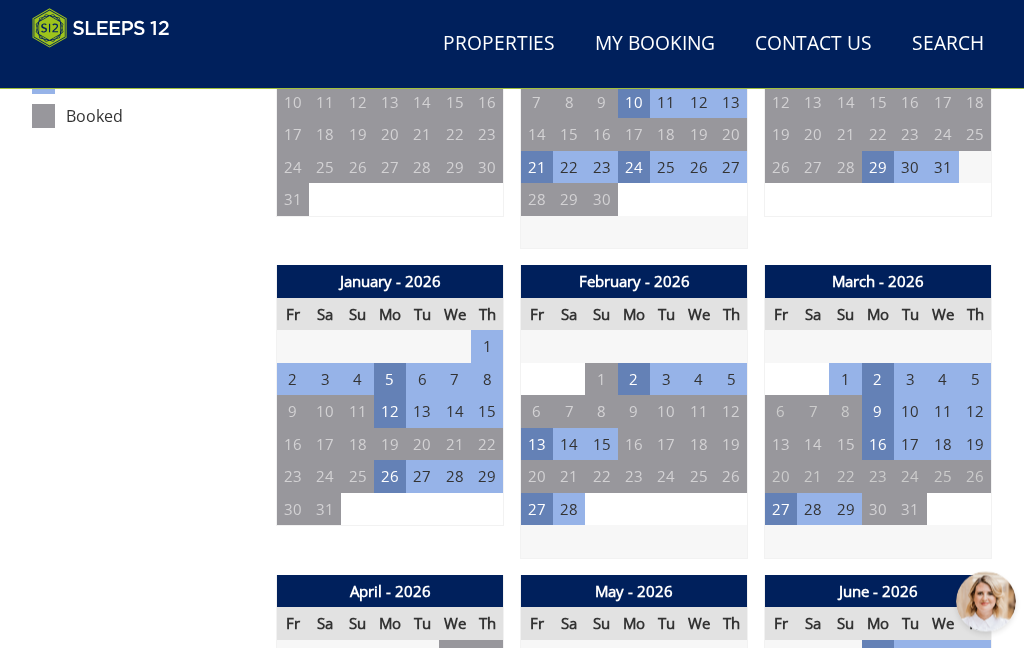 scroll, scrollTop: 1253, scrollLeft: 0, axis: vertical 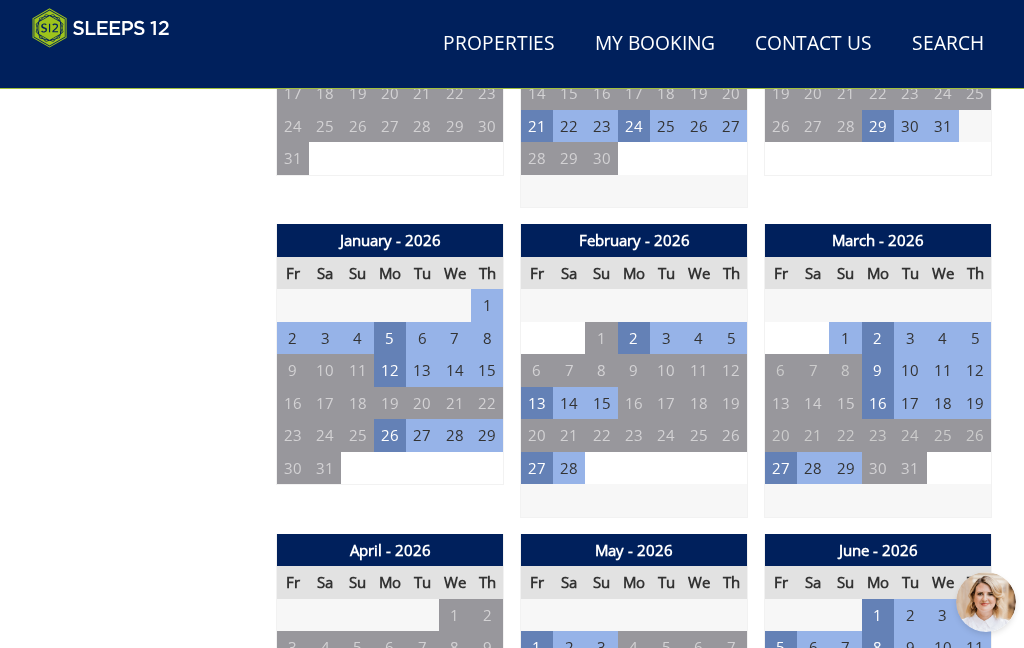 click on "13" at bounding box center (537, 403) 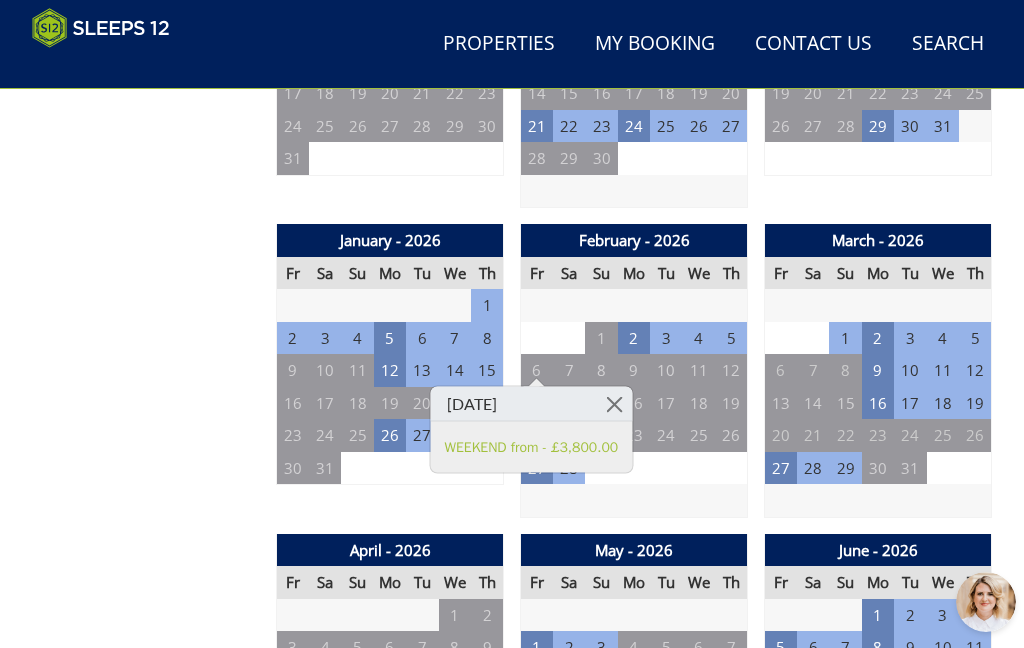 click on "2" at bounding box center (293, 338) 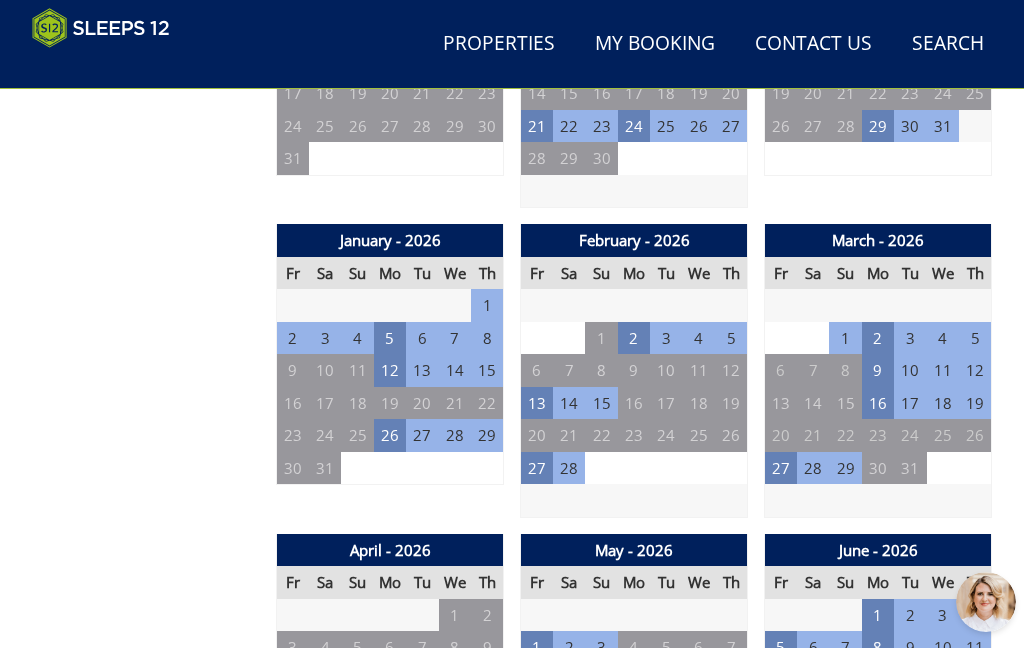 click on "2" at bounding box center (293, 338) 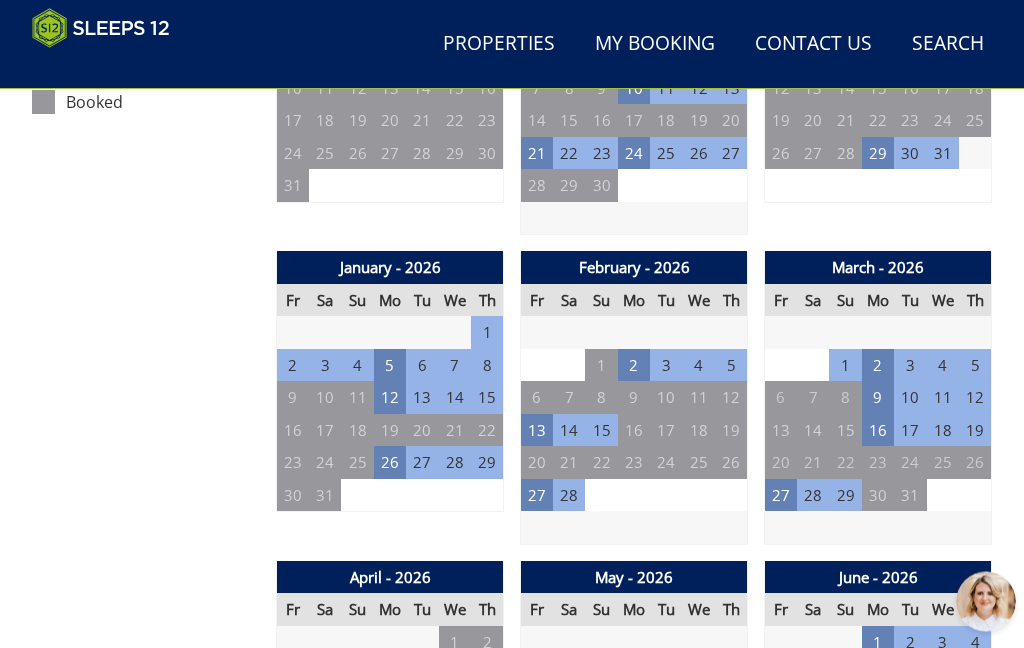 scroll, scrollTop: 1226, scrollLeft: 0, axis: vertical 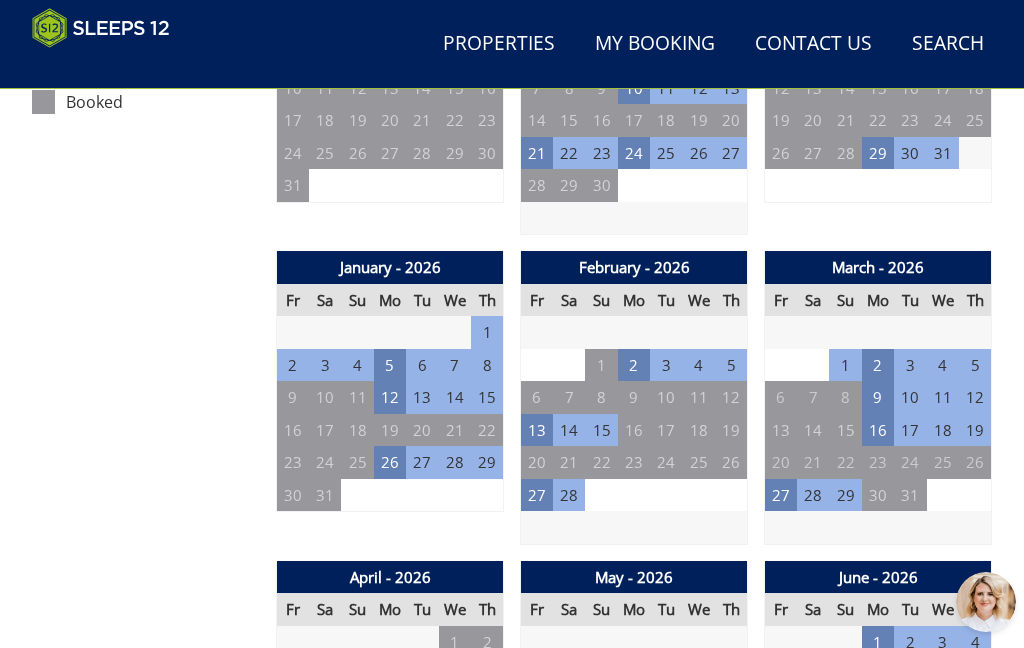 click on "5" at bounding box center (390, 365) 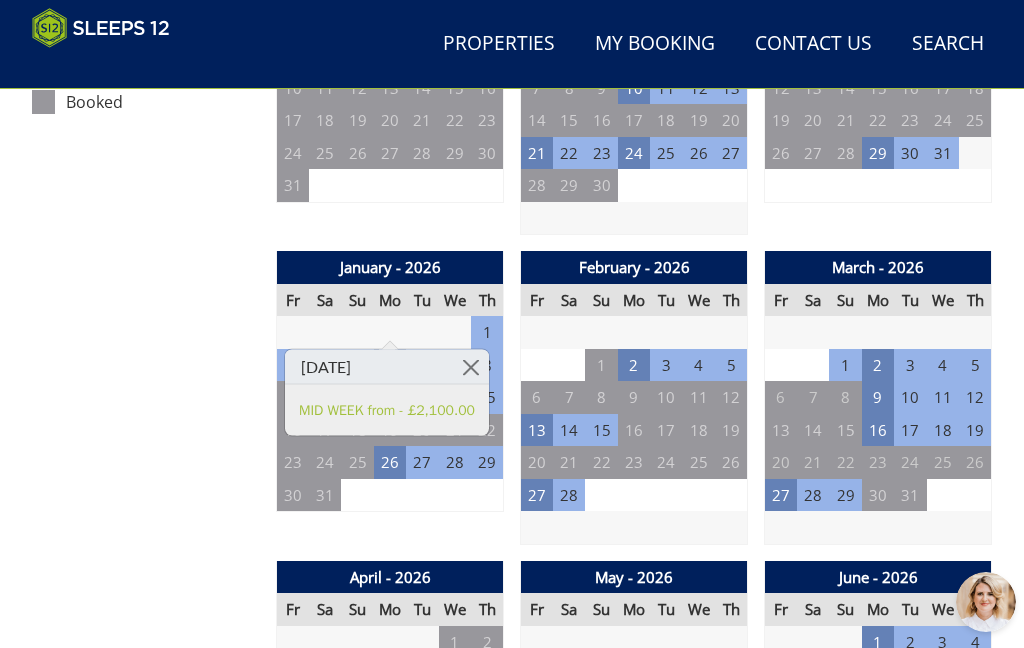 click on "Prices and Availability
You can browse the calendar to find an available start date for your stay by clicking on a start date or by entering your Arrival & Departure dates below.
Search for a Stay
Search
Check-In / Check-Out
16:00 / 10:00
Key
Available Start Date
Available
Booked" at bounding box center [146, 1636] 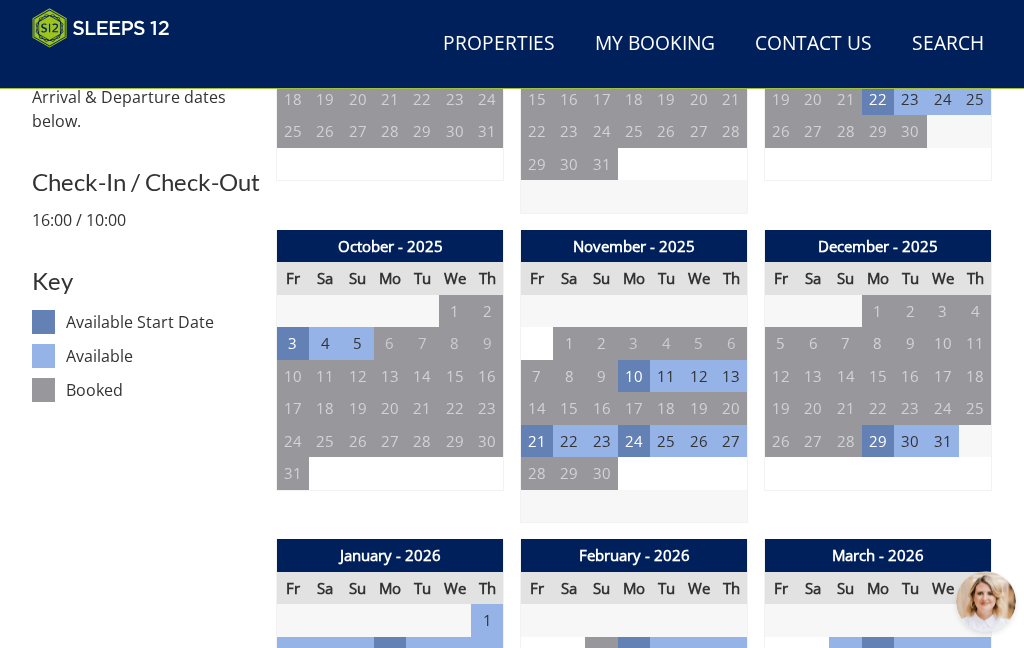 scroll, scrollTop: 938, scrollLeft: 0, axis: vertical 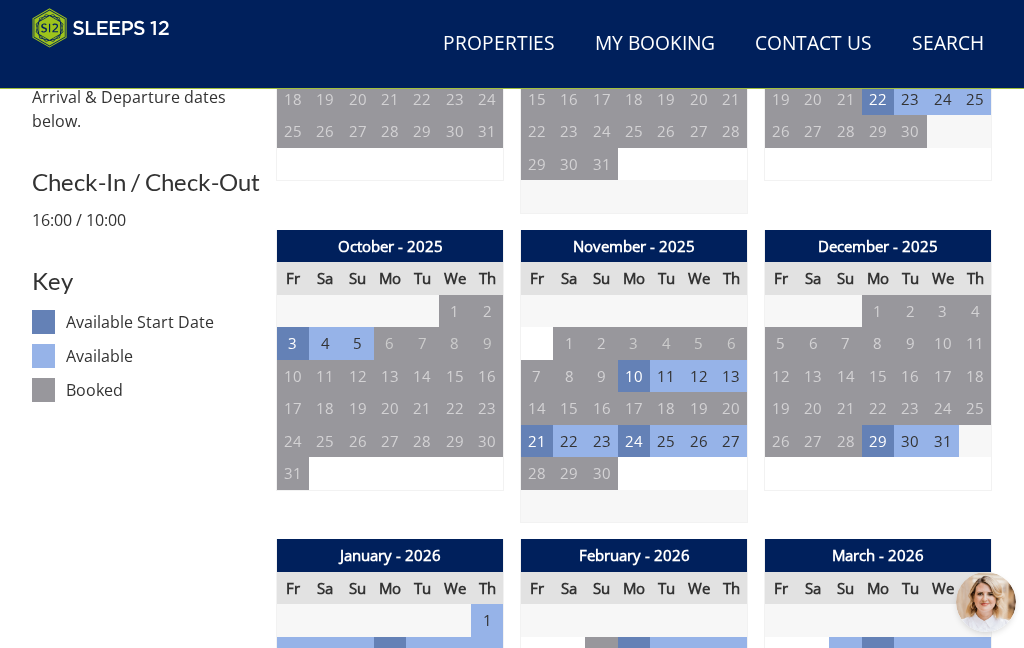click on "29" at bounding box center (878, 441) 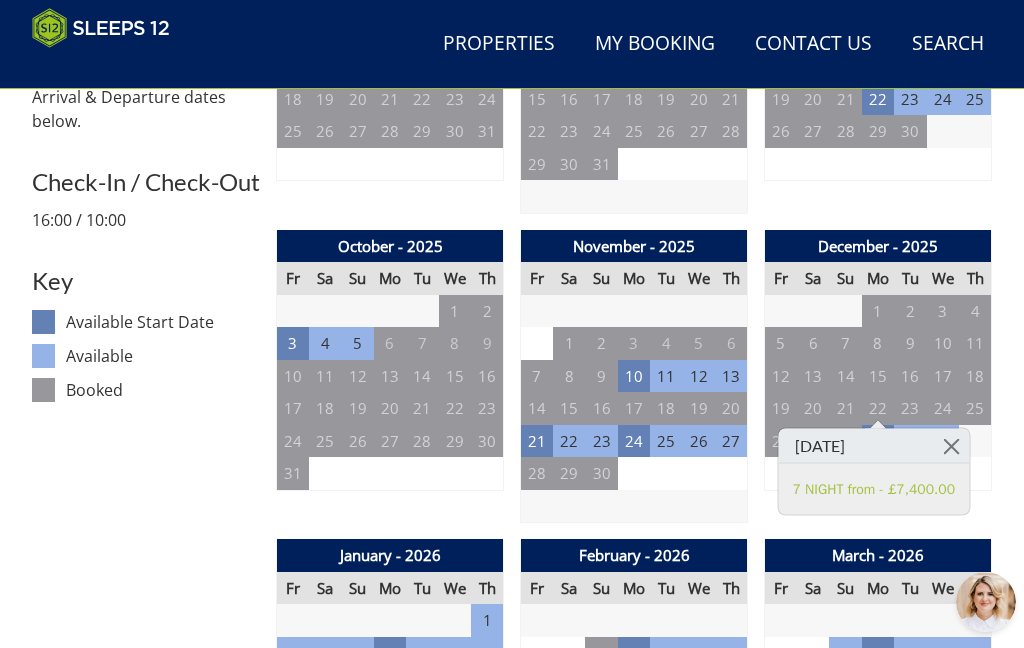 click at bounding box center (951, 446) 